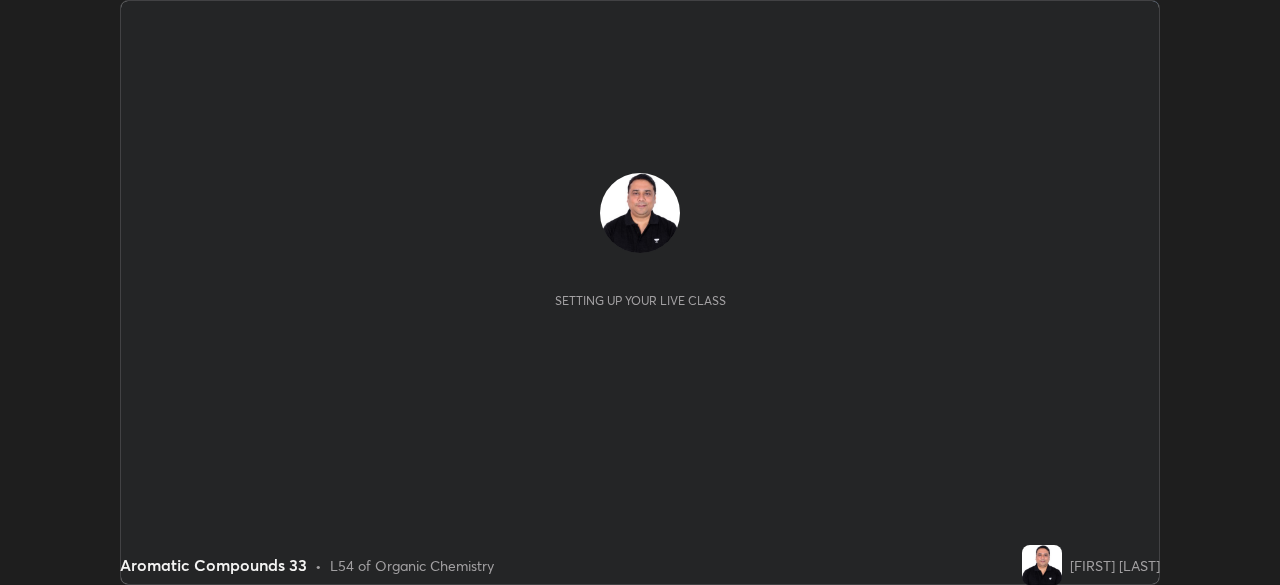 scroll, scrollTop: 0, scrollLeft: 0, axis: both 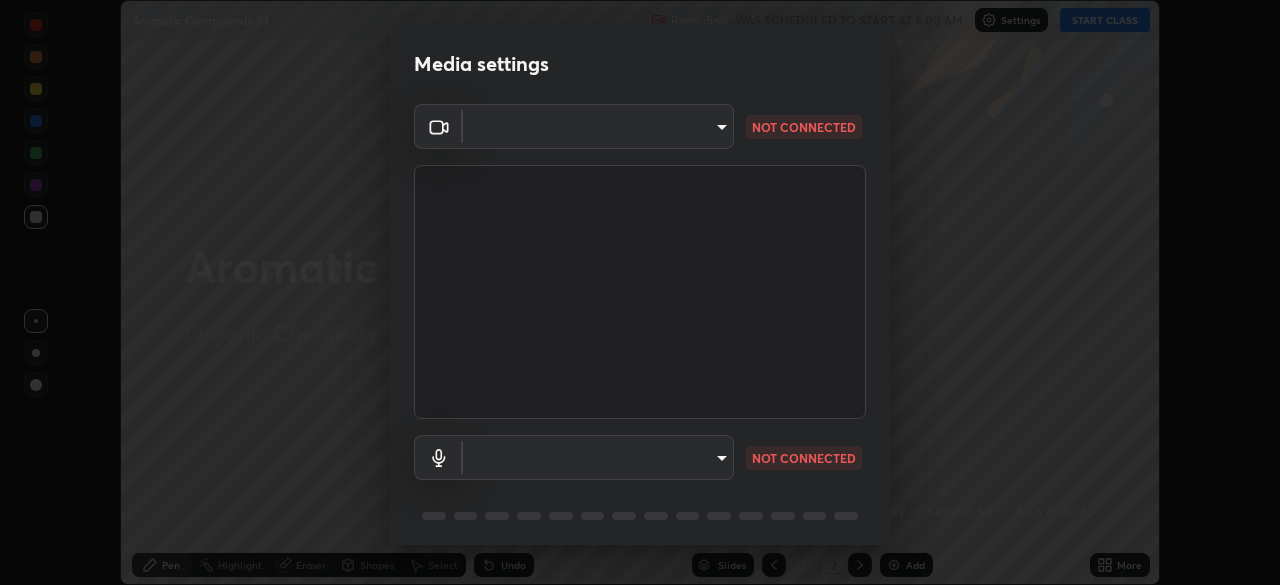 type on "683b9e622d2d25b5c57f9792f59a233711fb71fda5f9e247a72ff104aaa2f12c" 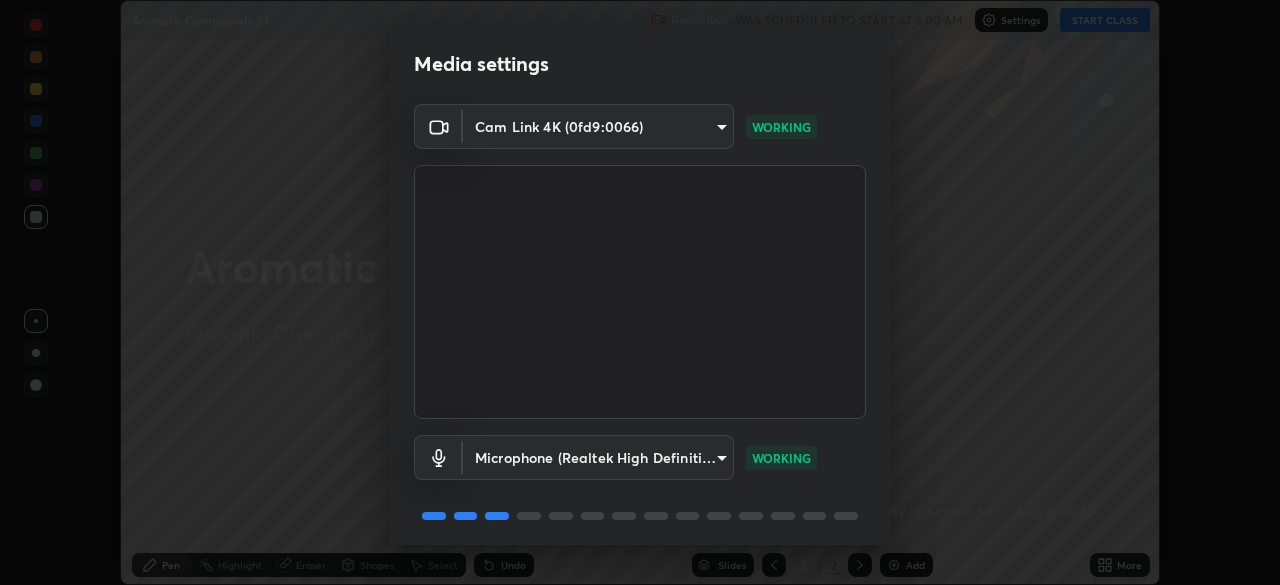 scroll, scrollTop: 71, scrollLeft: 0, axis: vertical 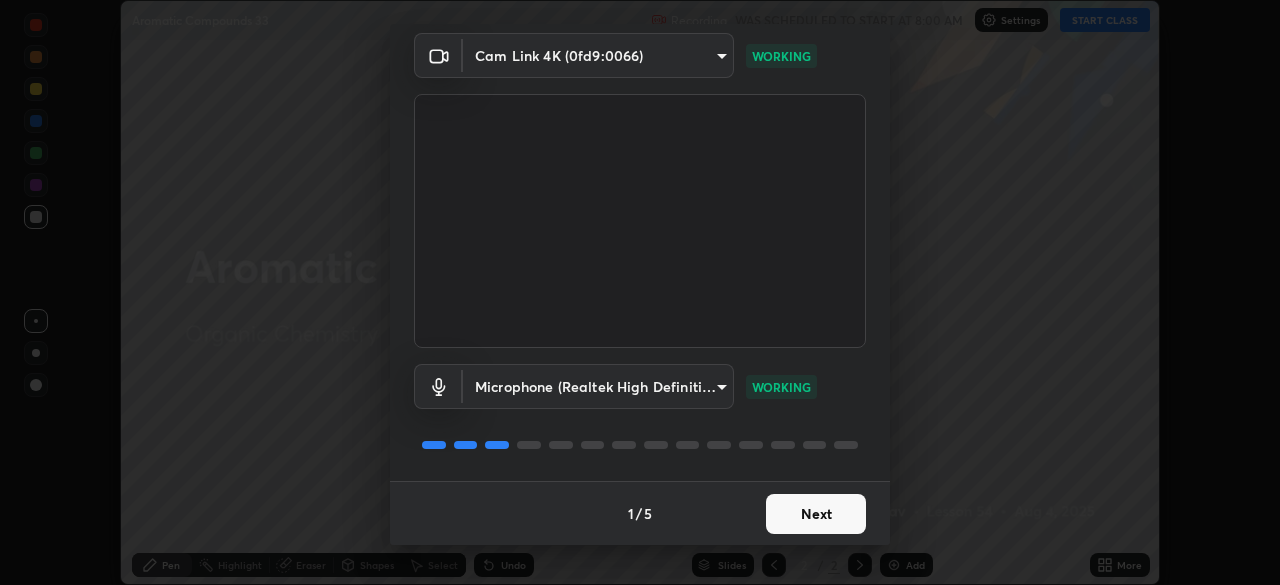 click on "Next" at bounding box center (816, 514) 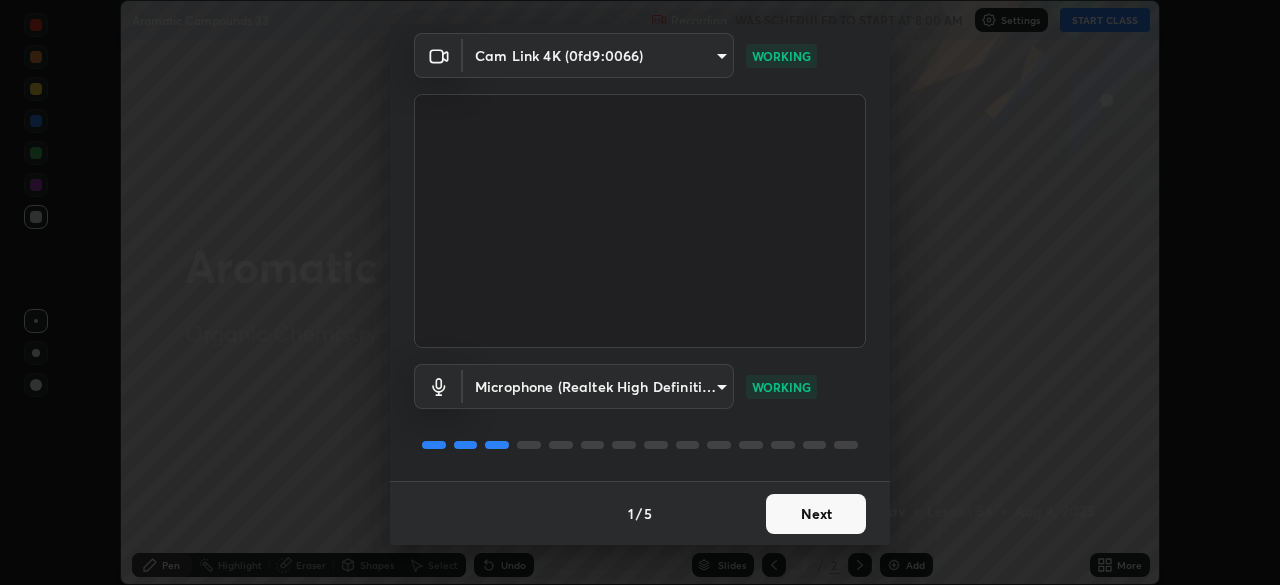 scroll, scrollTop: 0, scrollLeft: 0, axis: both 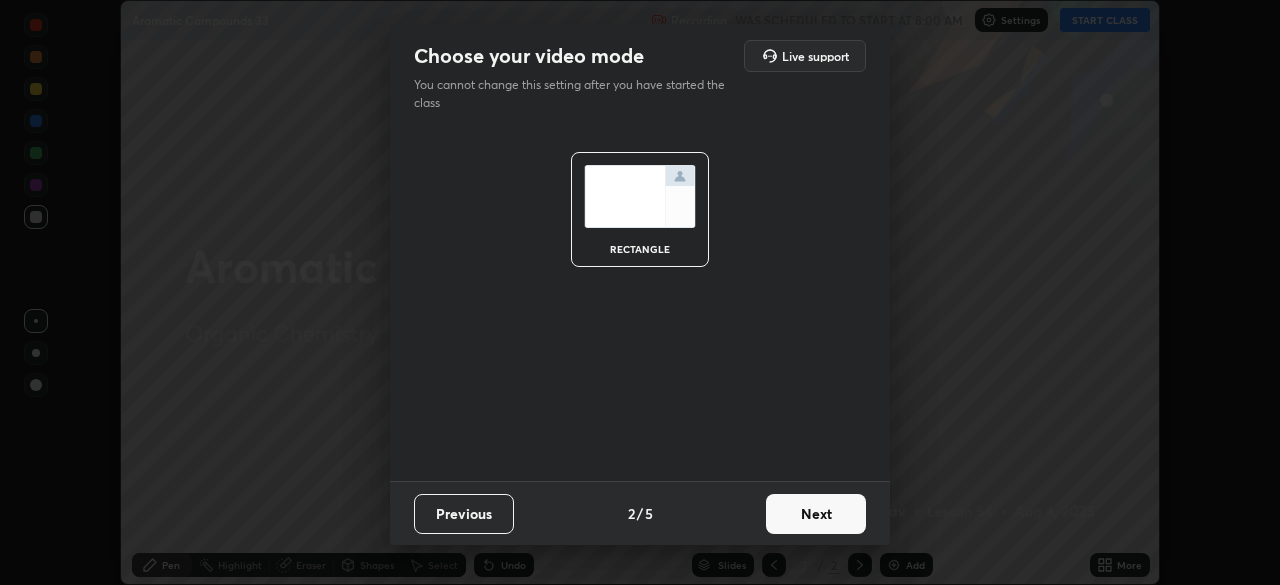 click on "Next" at bounding box center [816, 514] 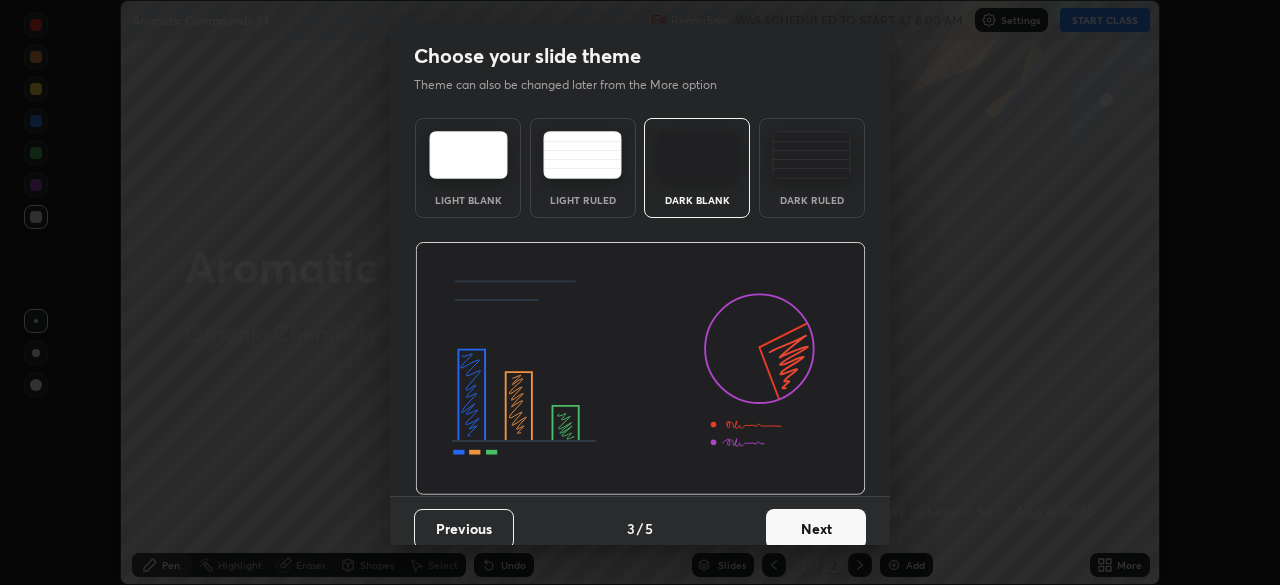 click on "Next" at bounding box center (816, 529) 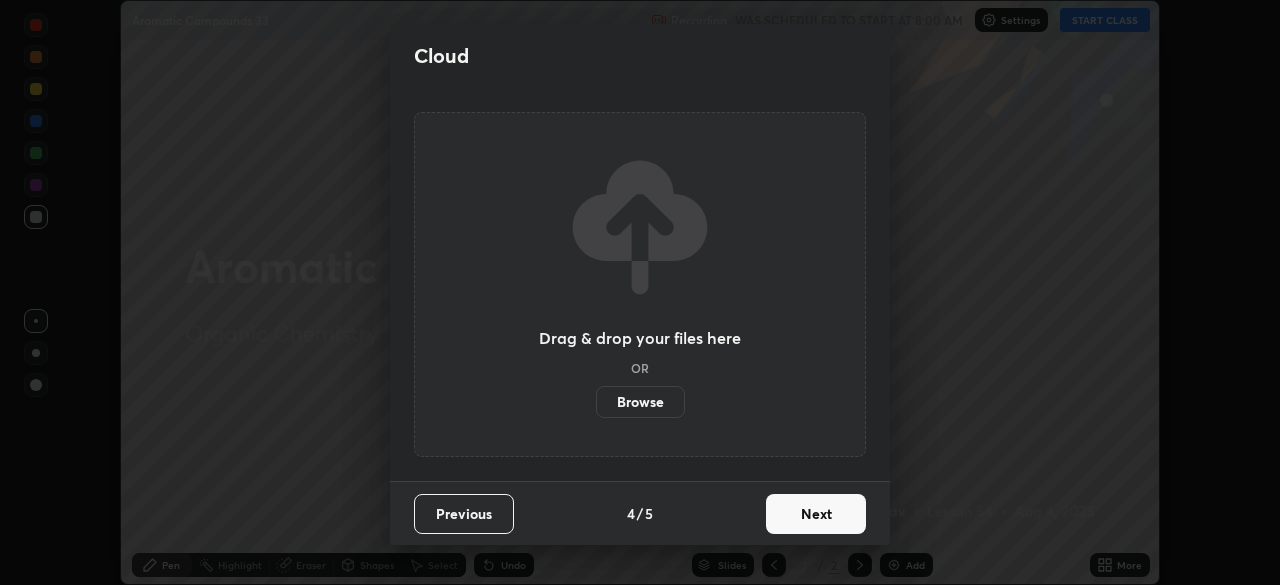 click on "Next" at bounding box center (816, 514) 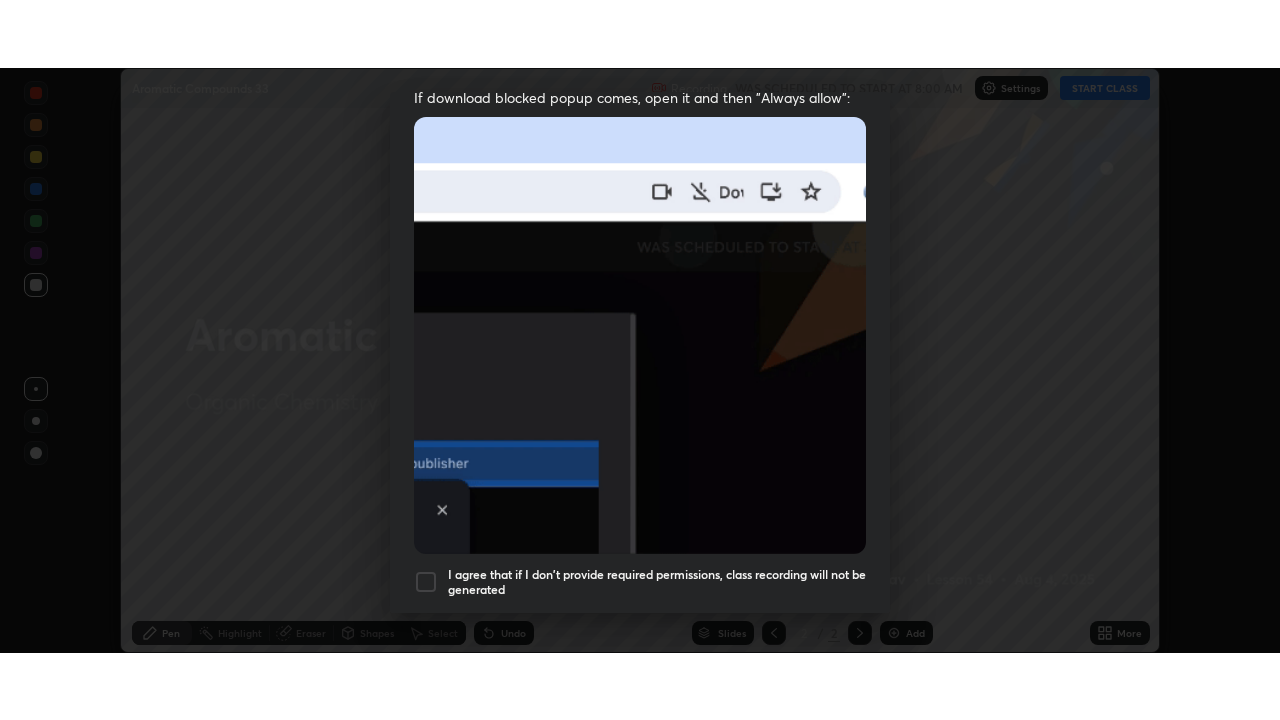 scroll, scrollTop: 479, scrollLeft: 0, axis: vertical 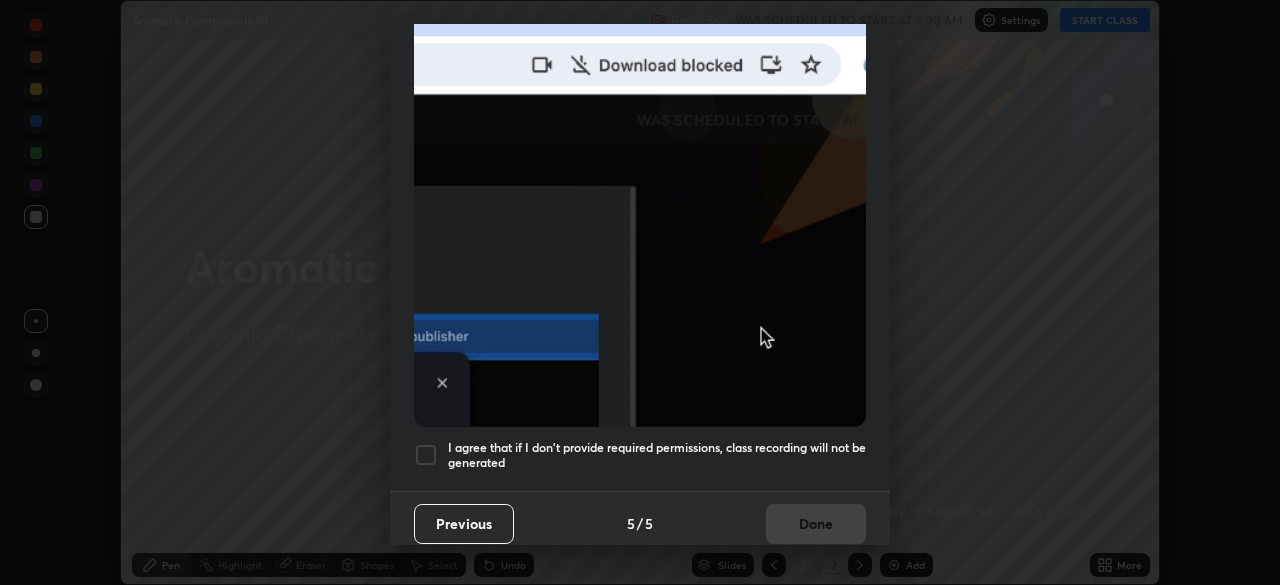 click at bounding box center (426, 455) 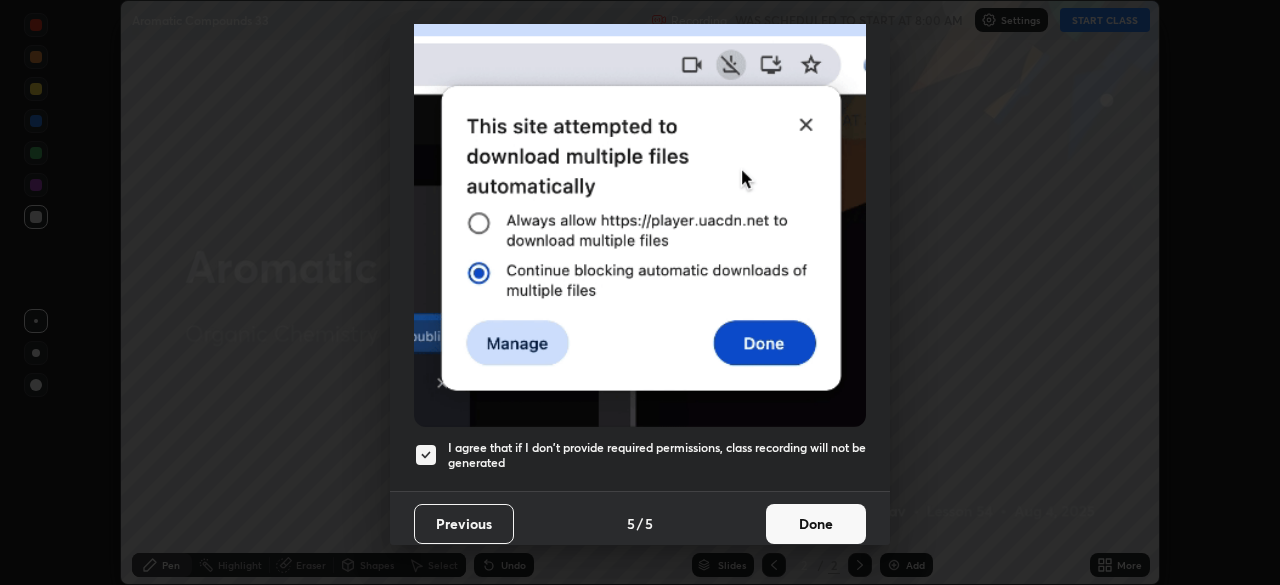 click on "Done" at bounding box center (816, 524) 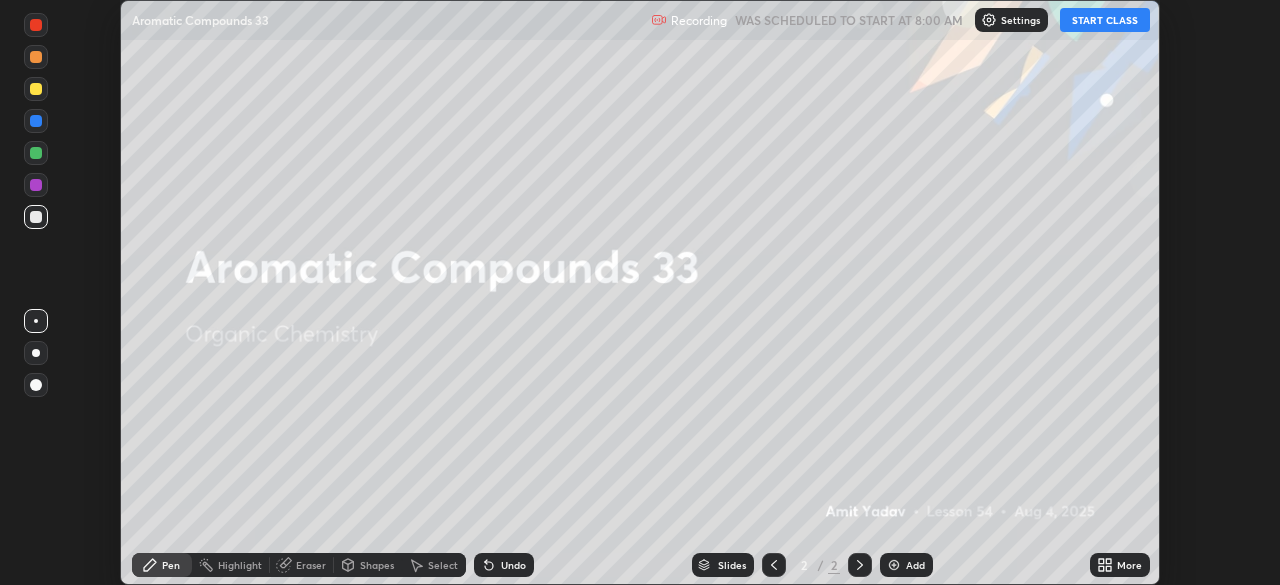 click on "START CLASS" at bounding box center [1105, 20] 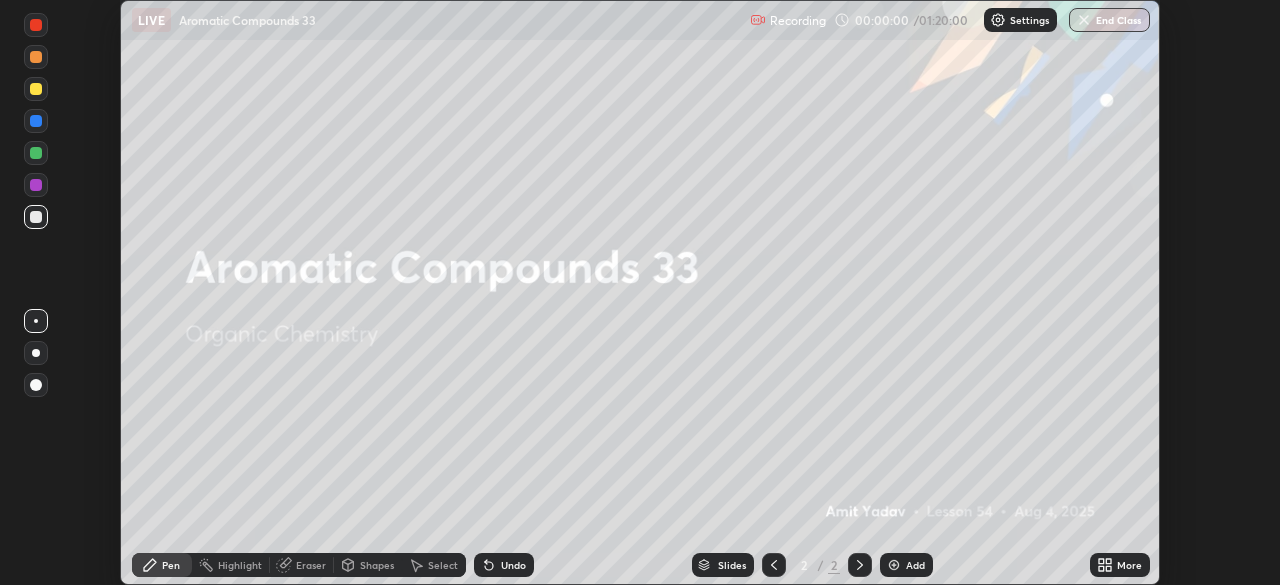click 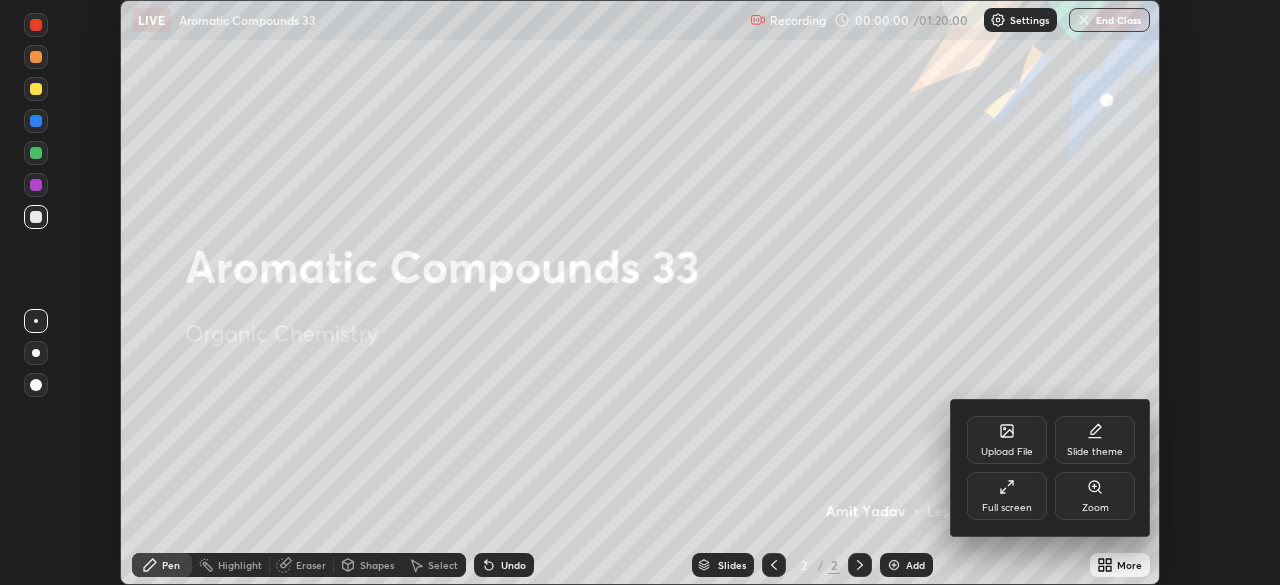 click on "Full screen" at bounding box center (1007, 496) 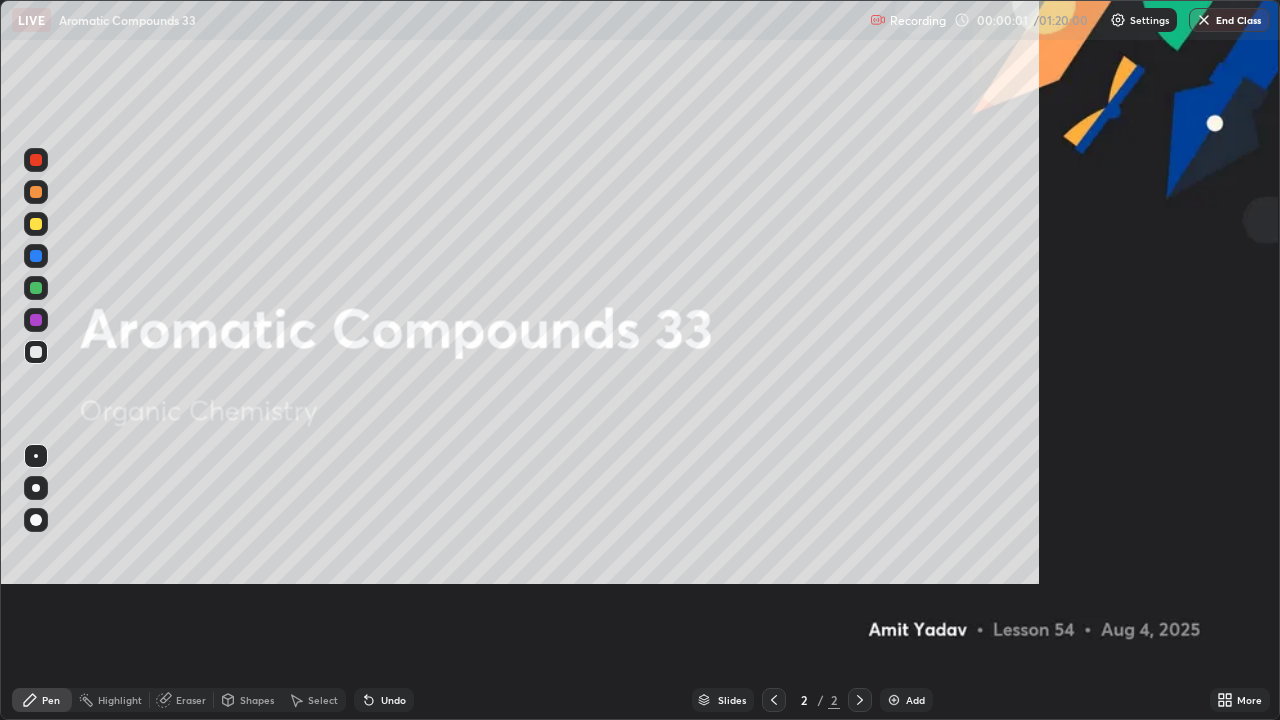 scroll, scrollTop: 99280, scrollLeft: 98720, axis: both 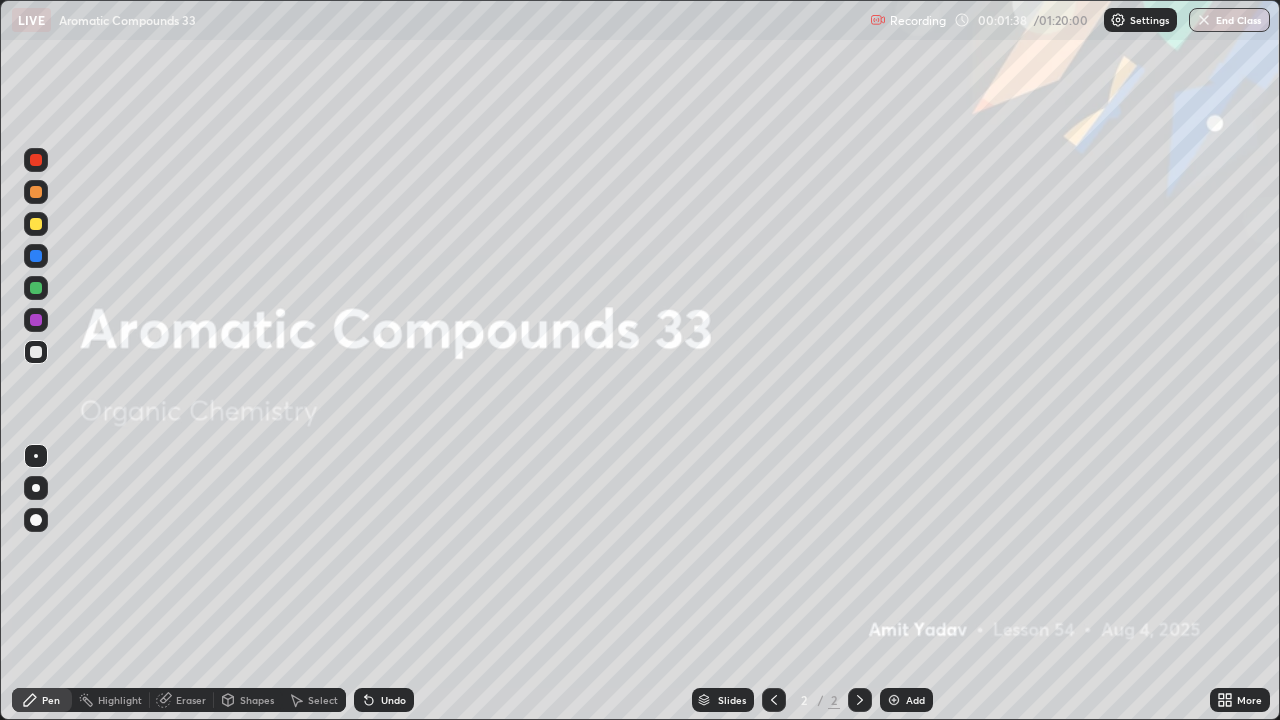 click at bounding box center [894, 700] 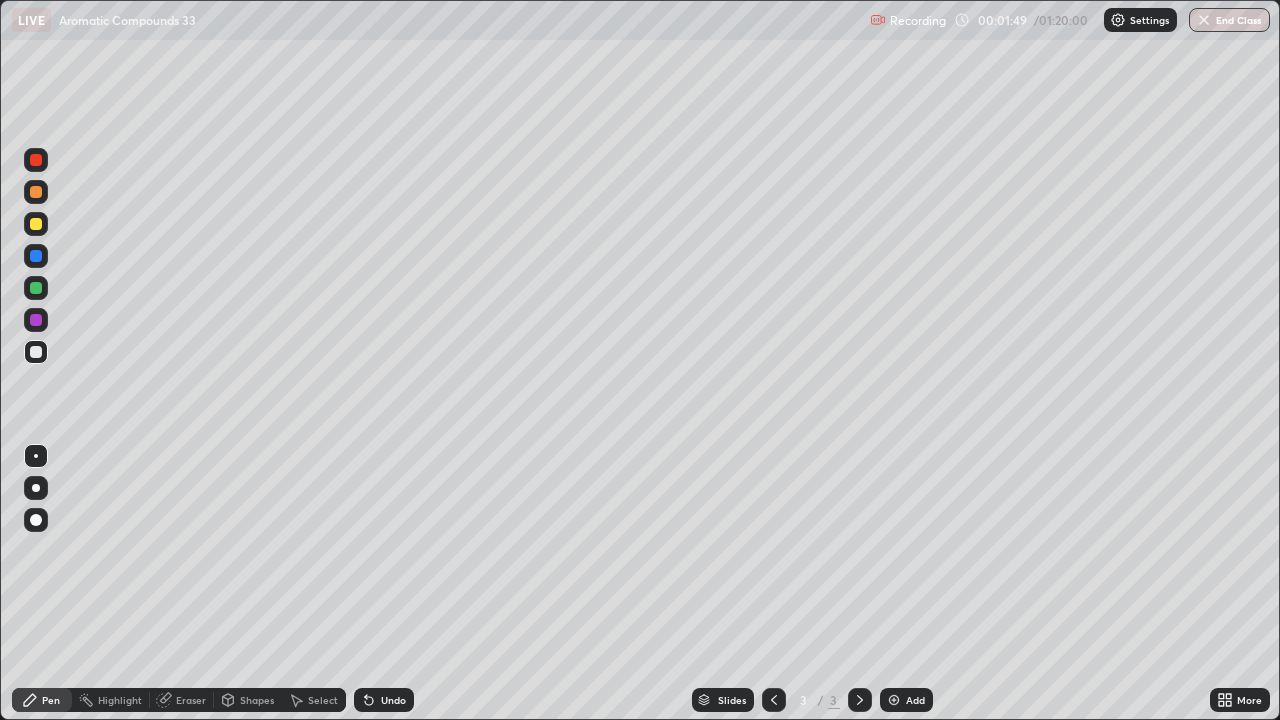 click at bounding box center (36, 192) 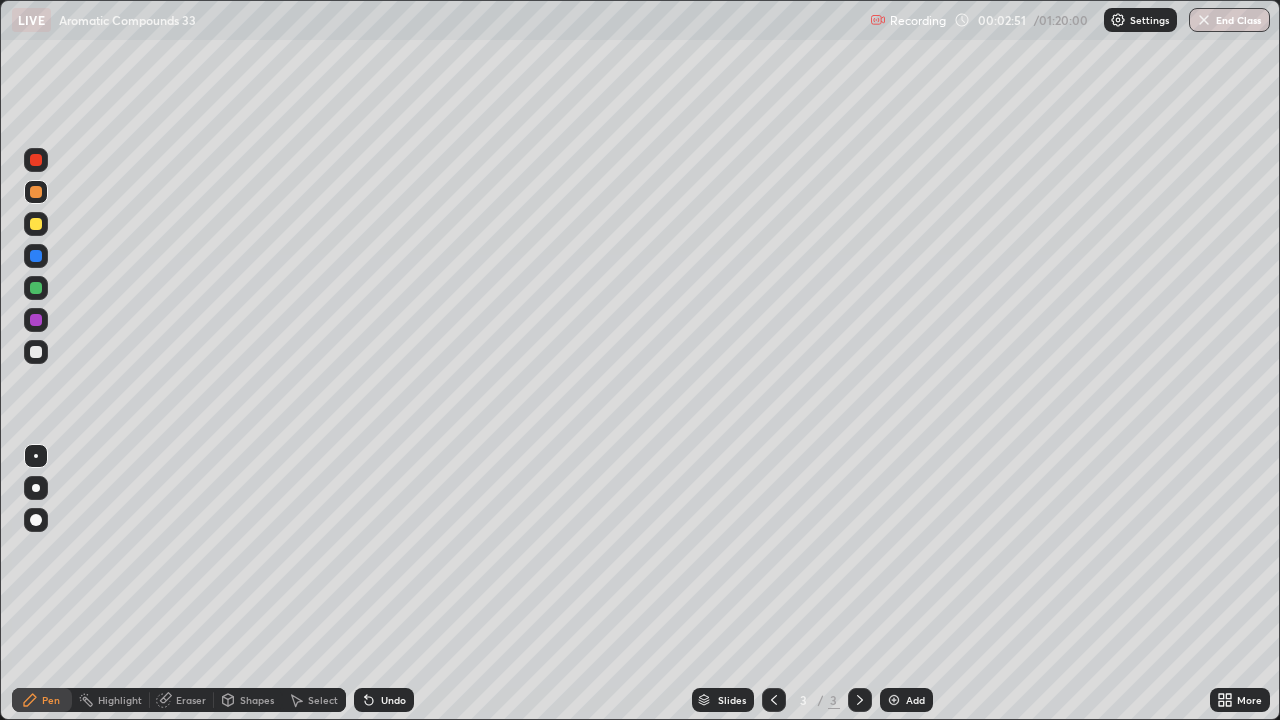 click at bounding box center [36, 352] 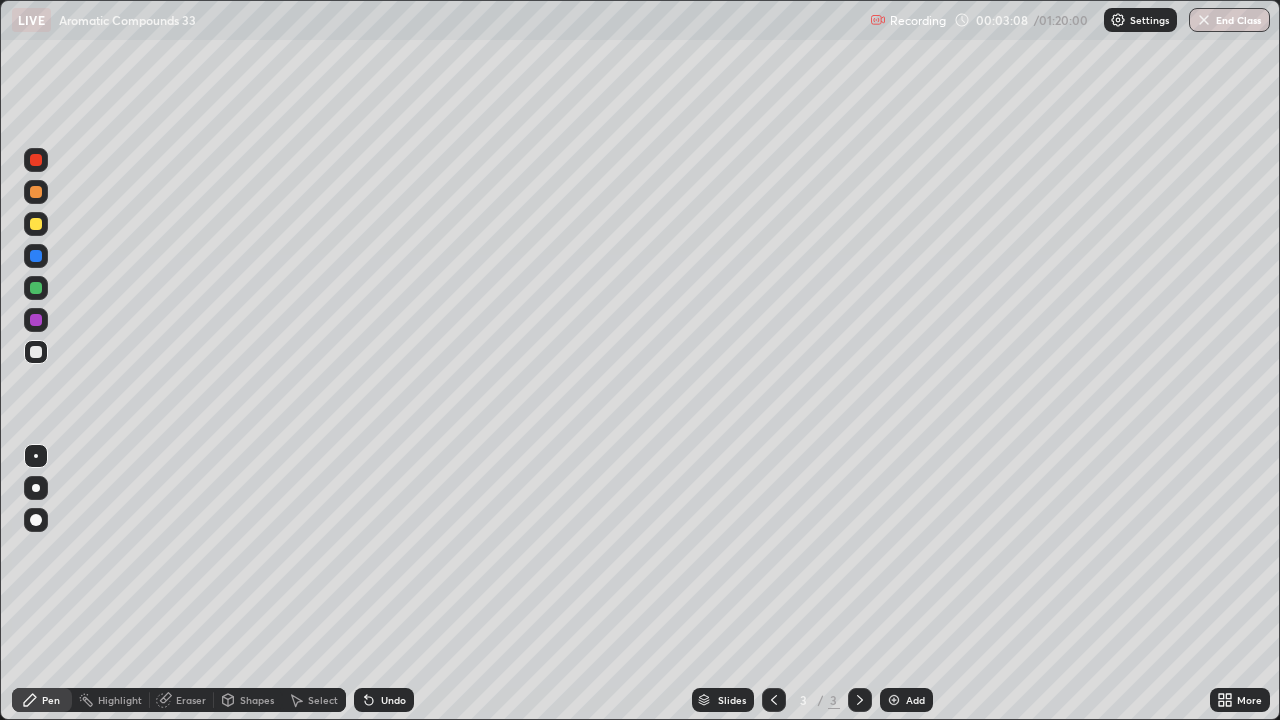 click on "Undo" at bounding box center (384, 700) 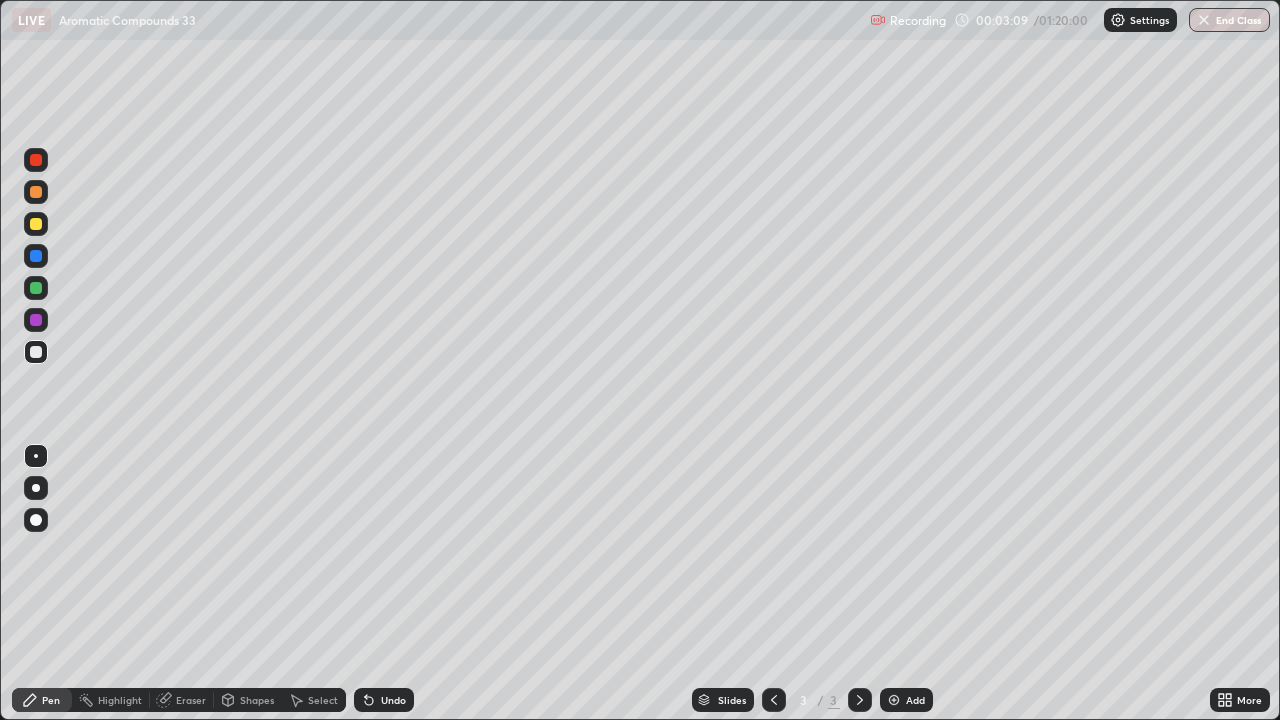 click on "Undo" at bounding box center (384, 700) 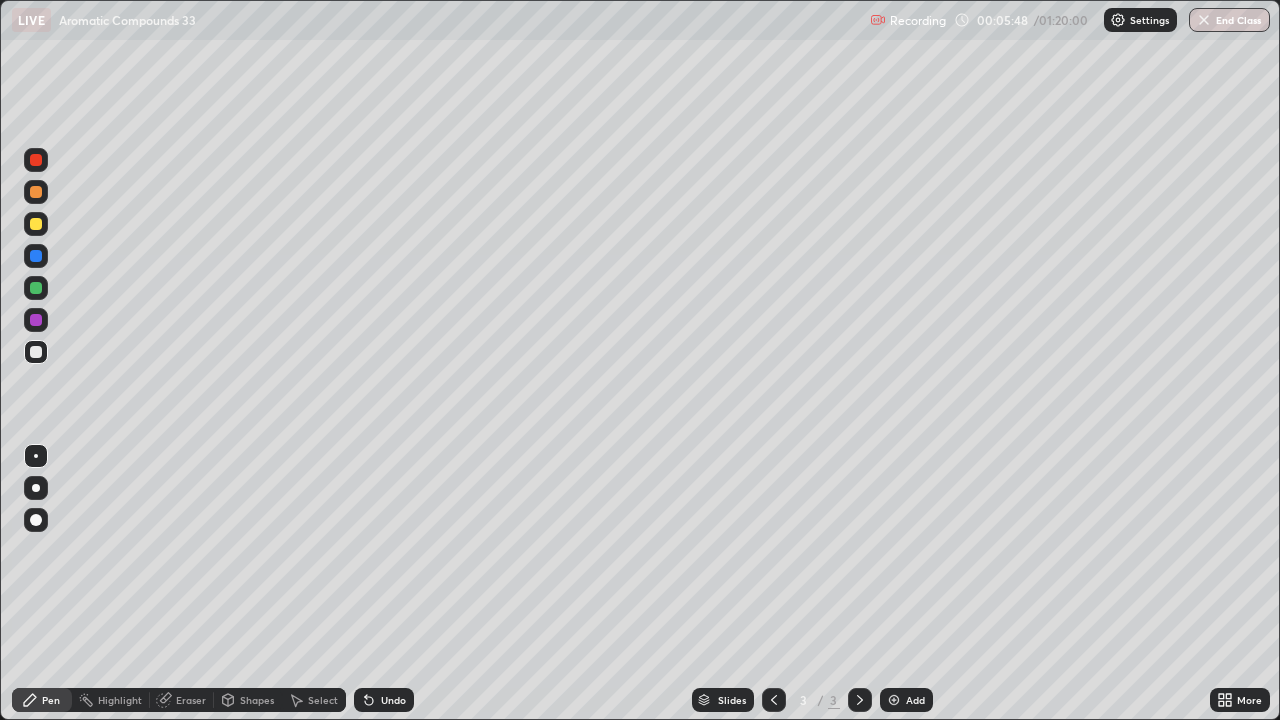 click at bounding box center [36, 224] 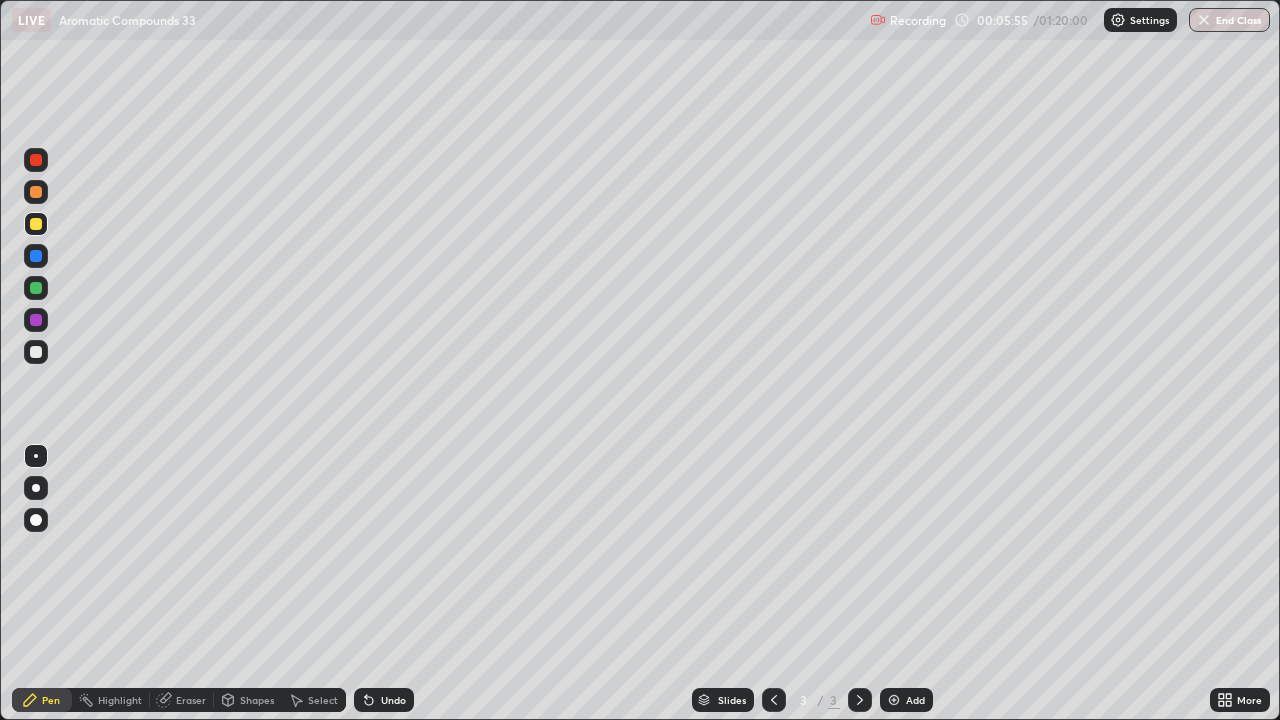 click at bounding box center [36, 352] 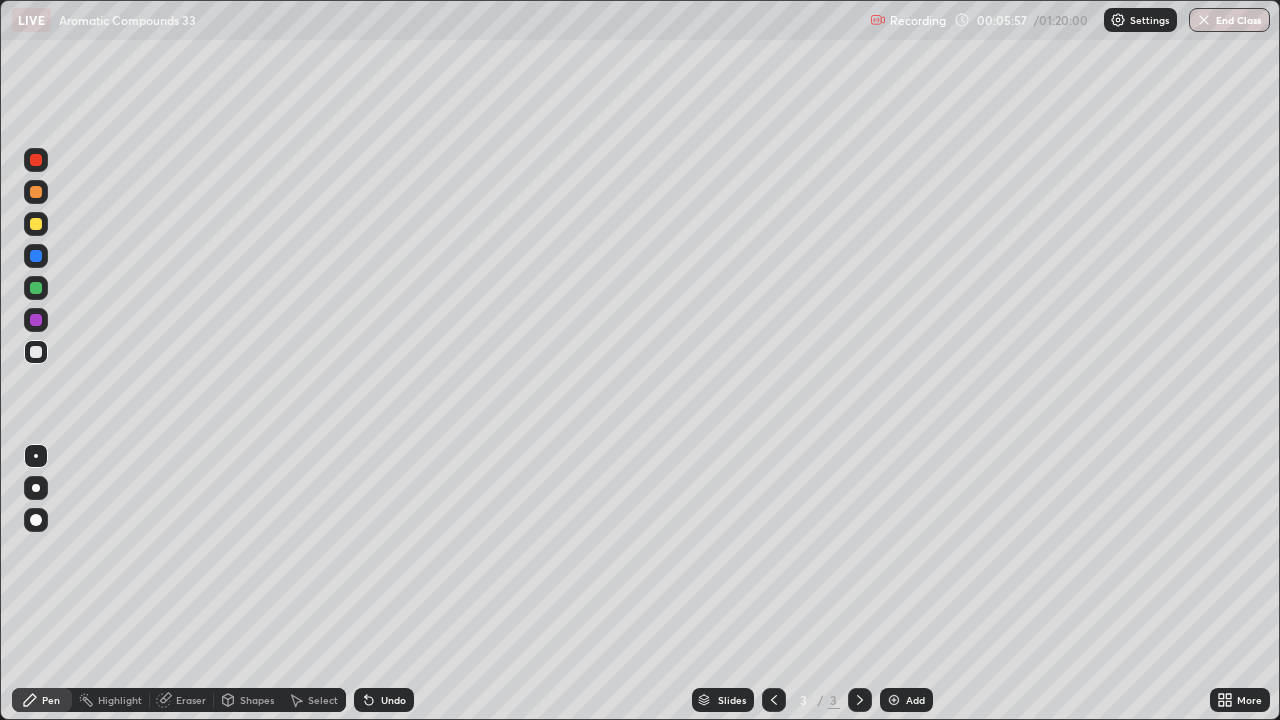 click at bounding box center (36, 224) 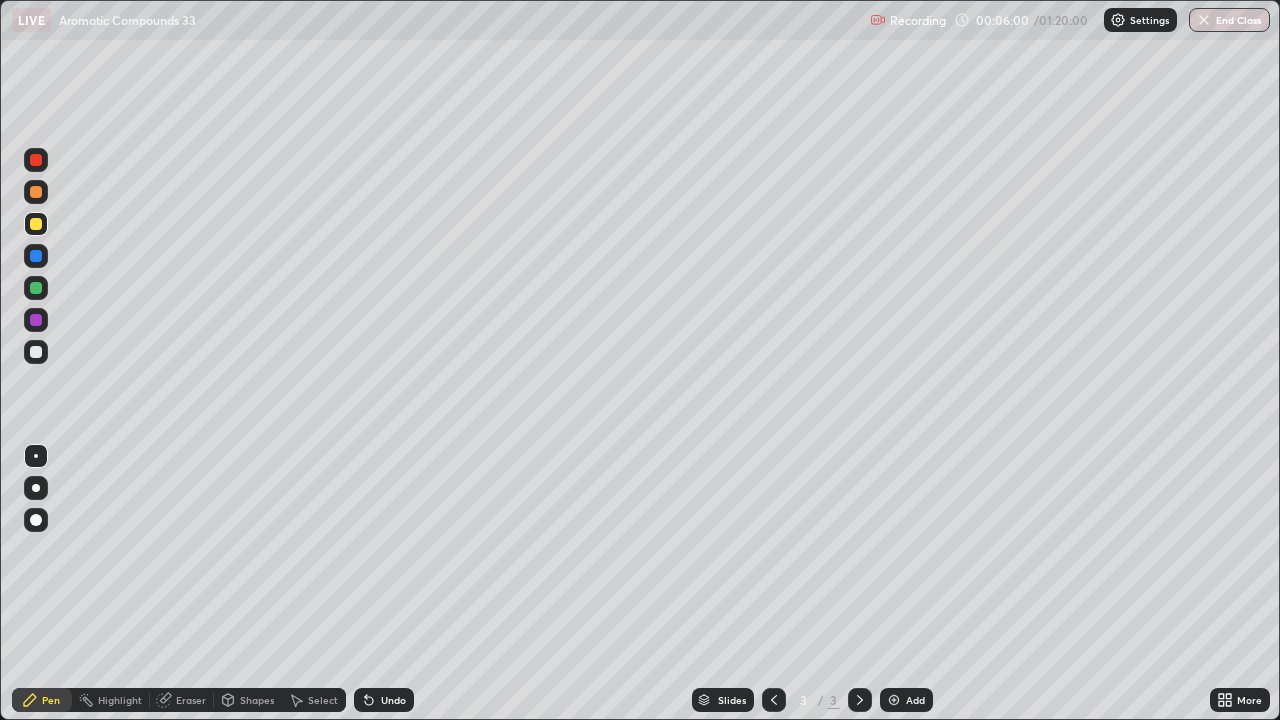 click at bounding box center (36, 352) 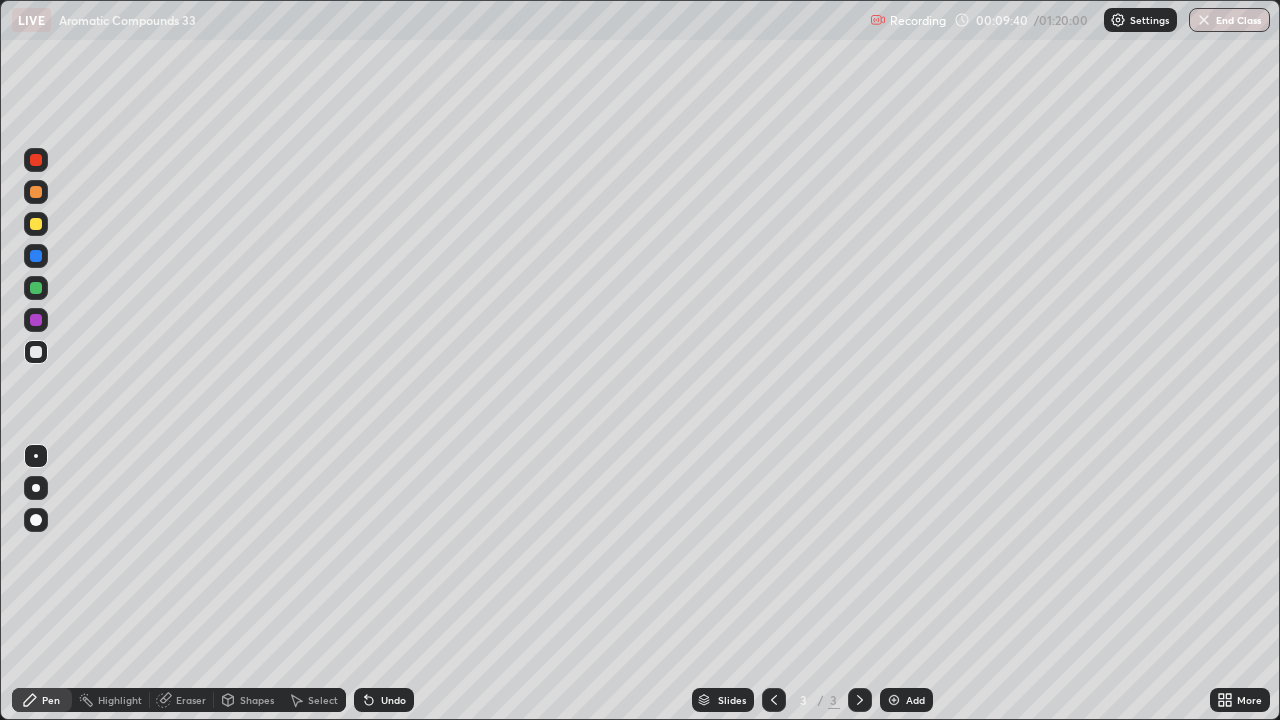 click on "Select" at bounding box center (314, 700) 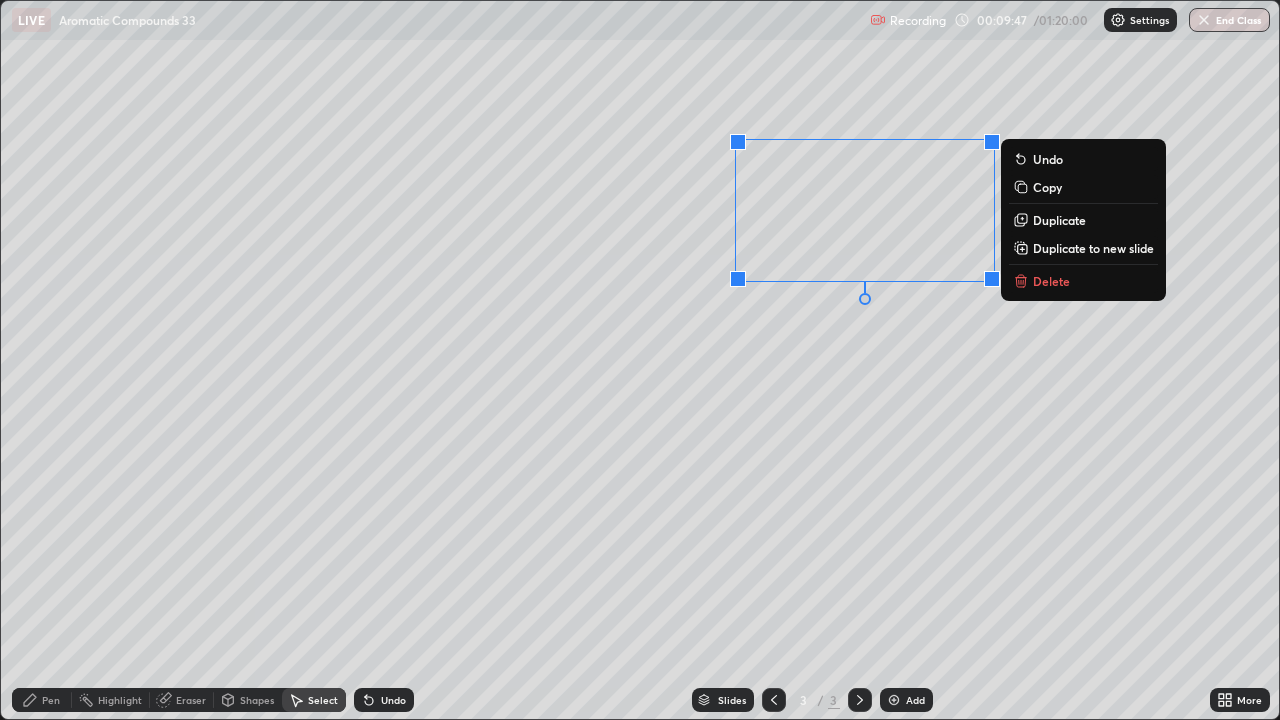 click on "Delete" at bounding box center [1083, 281] 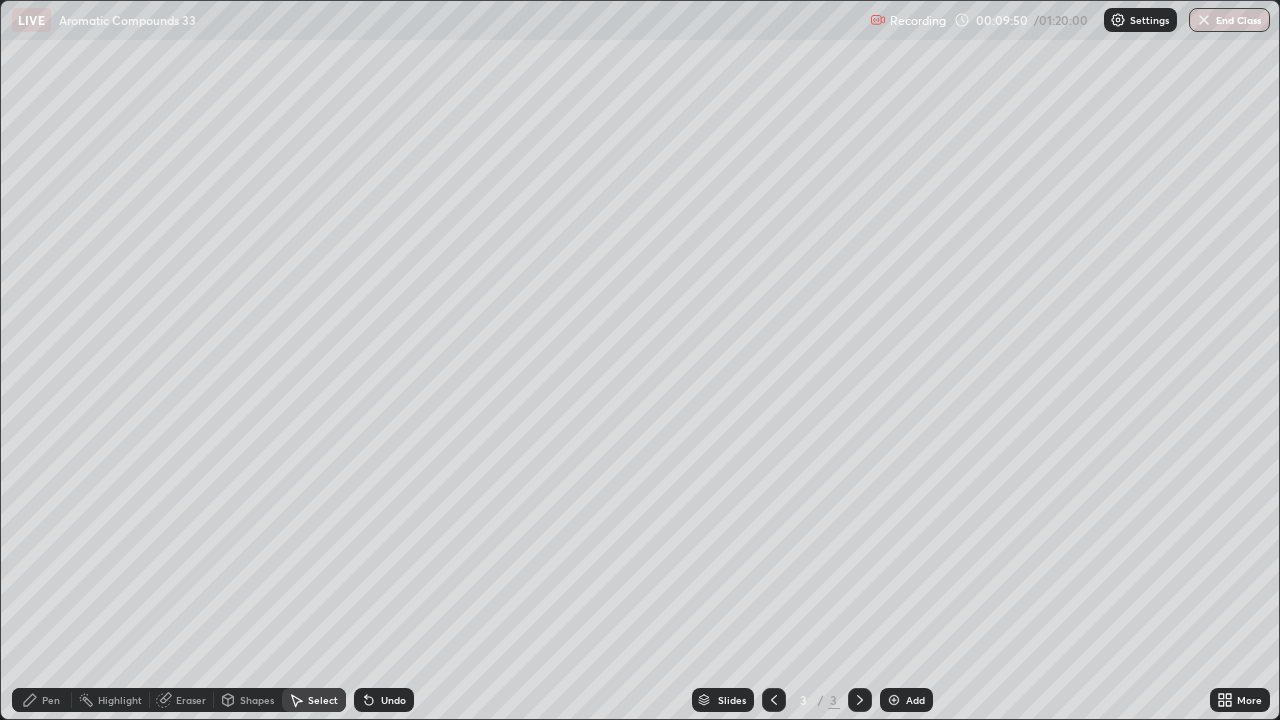 click on "Pen" at bounding box center (51, 700) 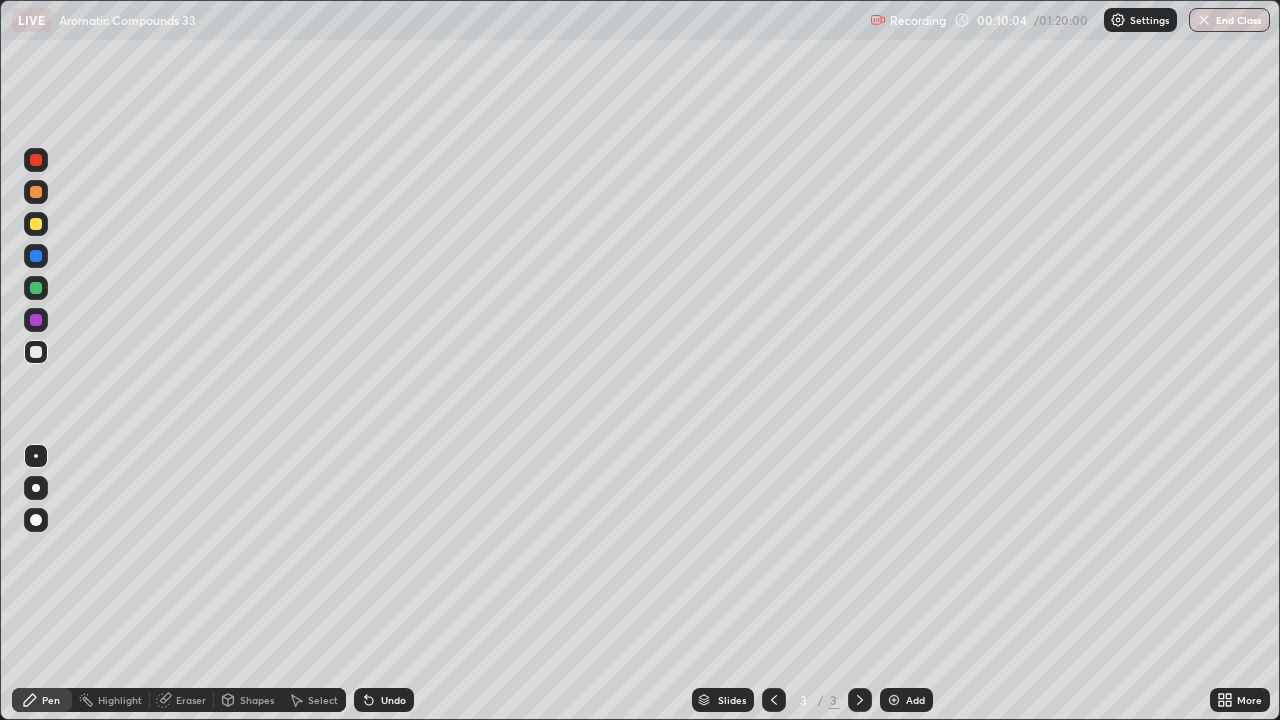 click on "Undo" at bounding box center [393, 700] 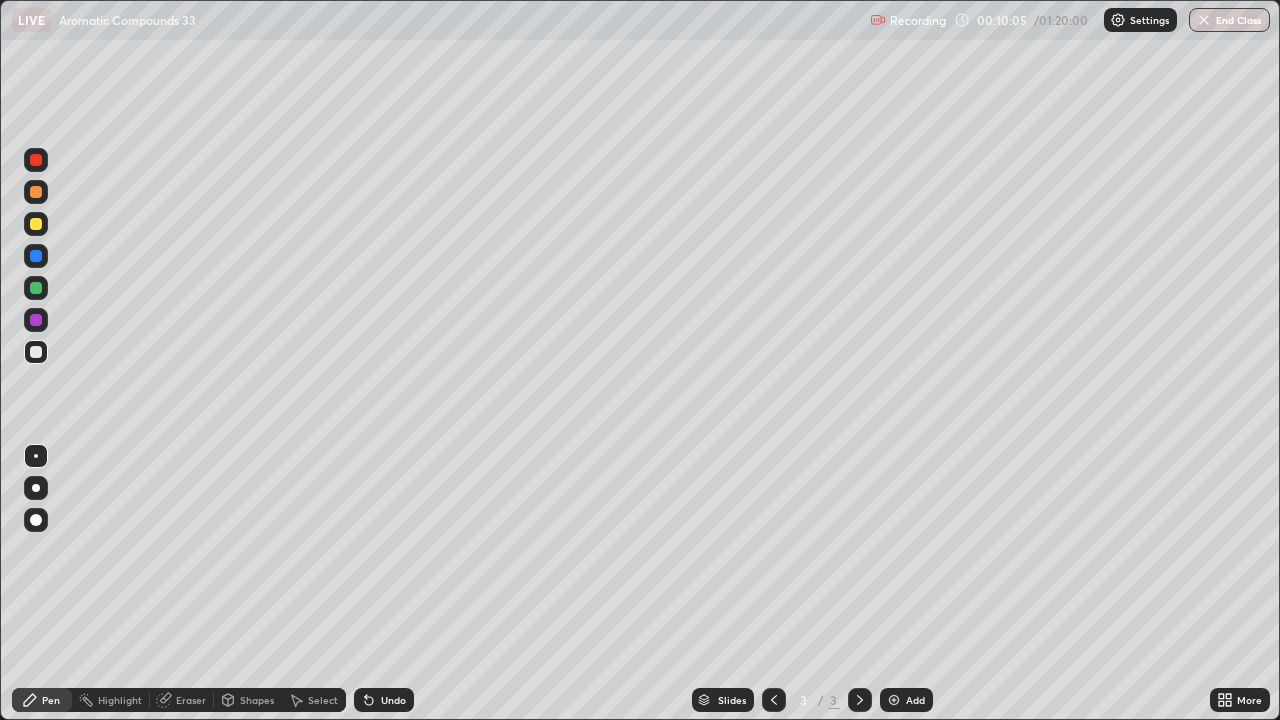 click on "Undo" at bounding box center [393, 700] 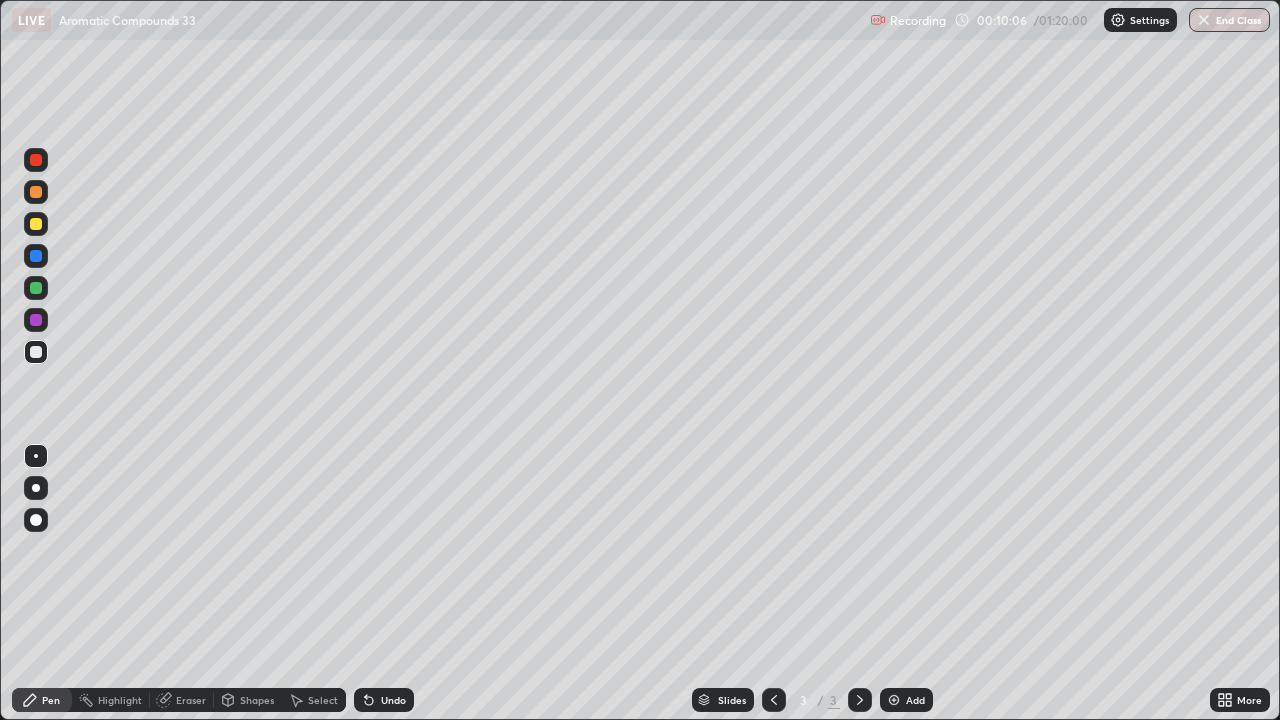 click on "Undo" at bounding box center (393, 700) 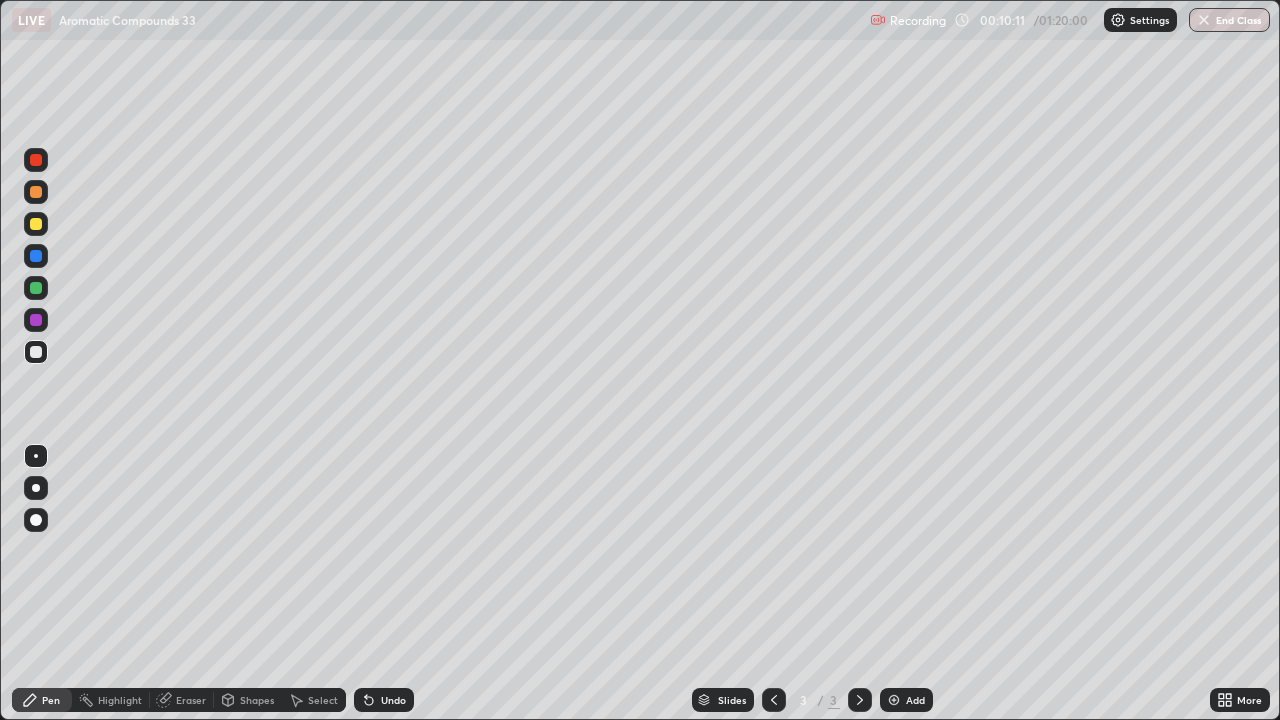 click on "Undo" at bounding box center (384, 700) 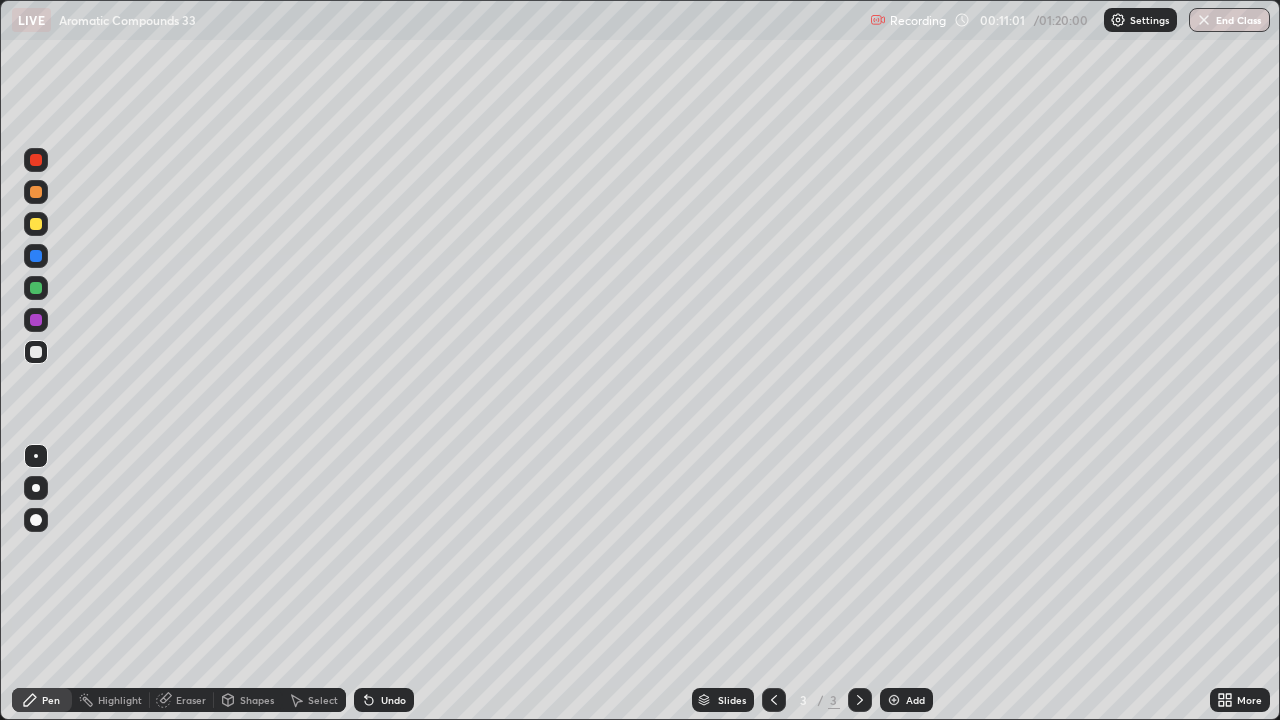 click on "Undo" at bounding box center [393, 700] 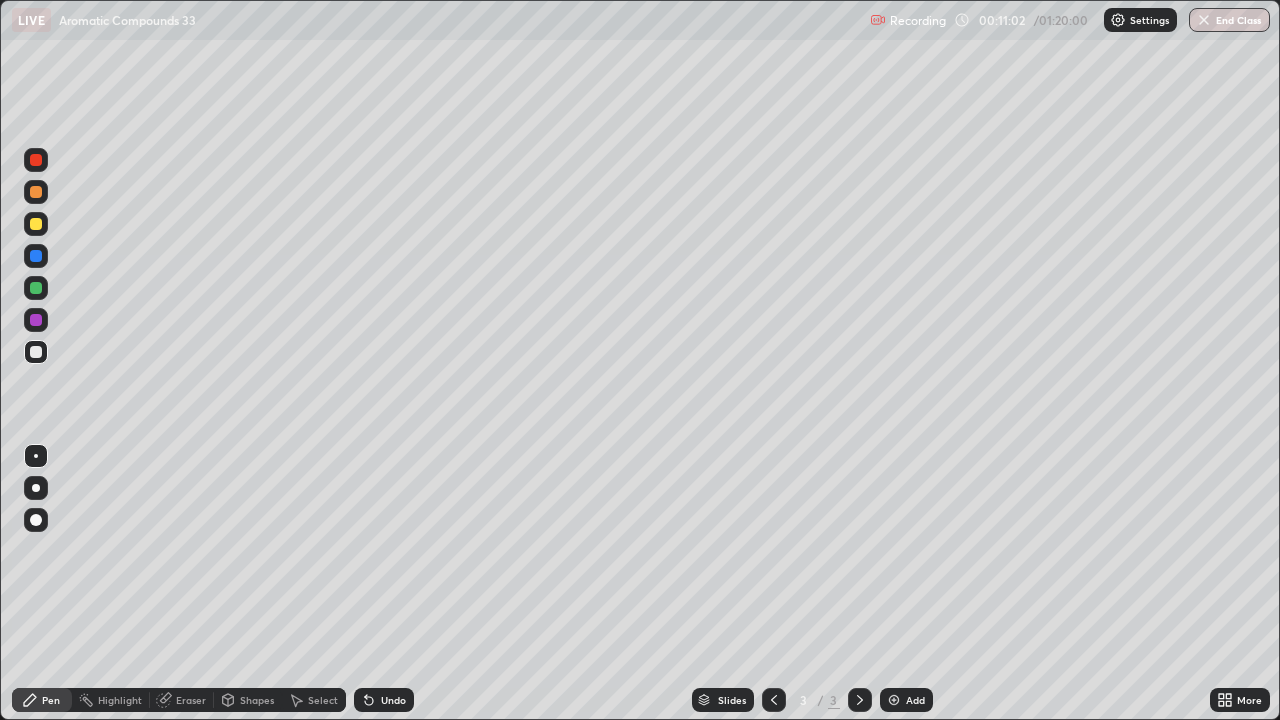 click on "Undo" at bounding box center (393, 700) 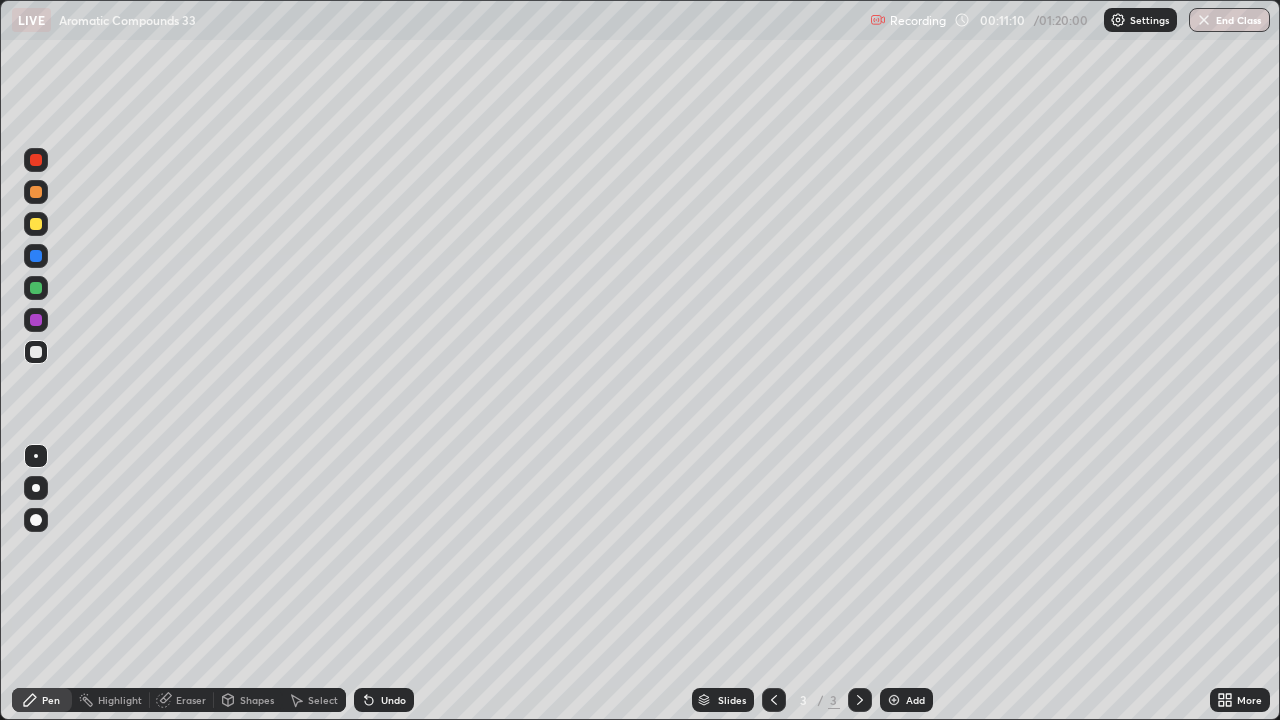 click on "Undo" at bounding box center (384, 700) 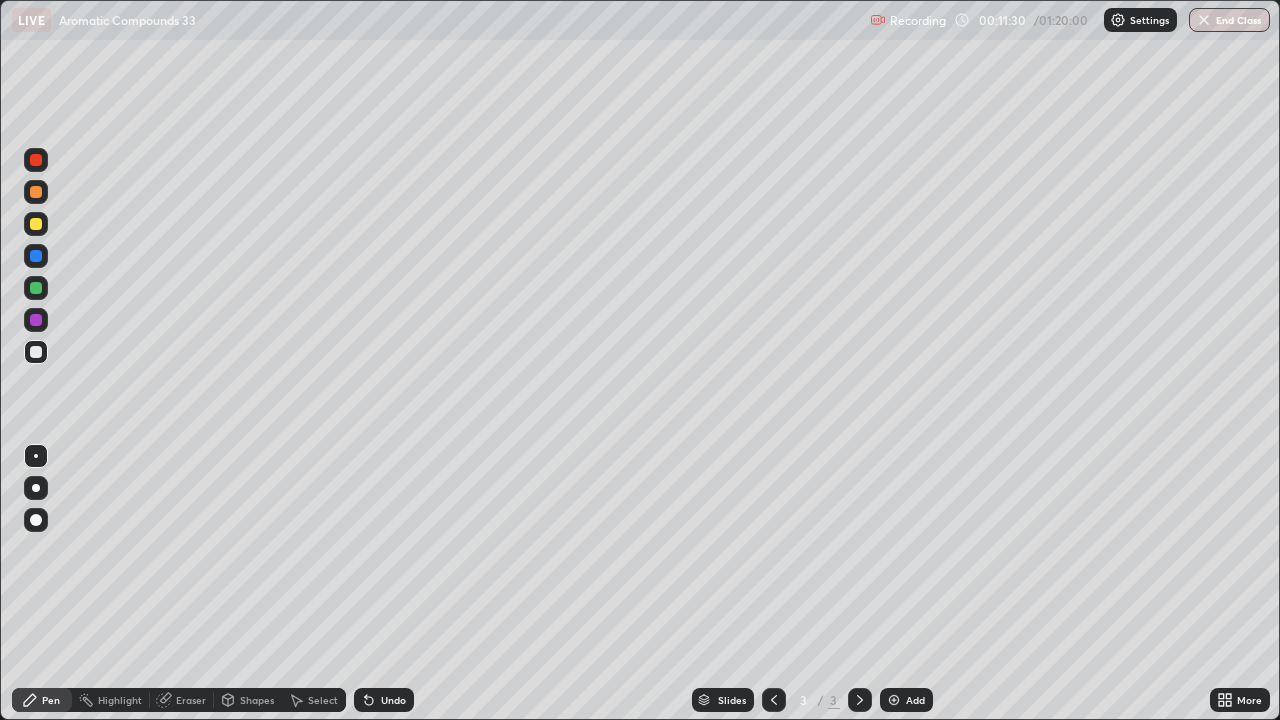 click on "Pen" at bounding box center [42, 700] 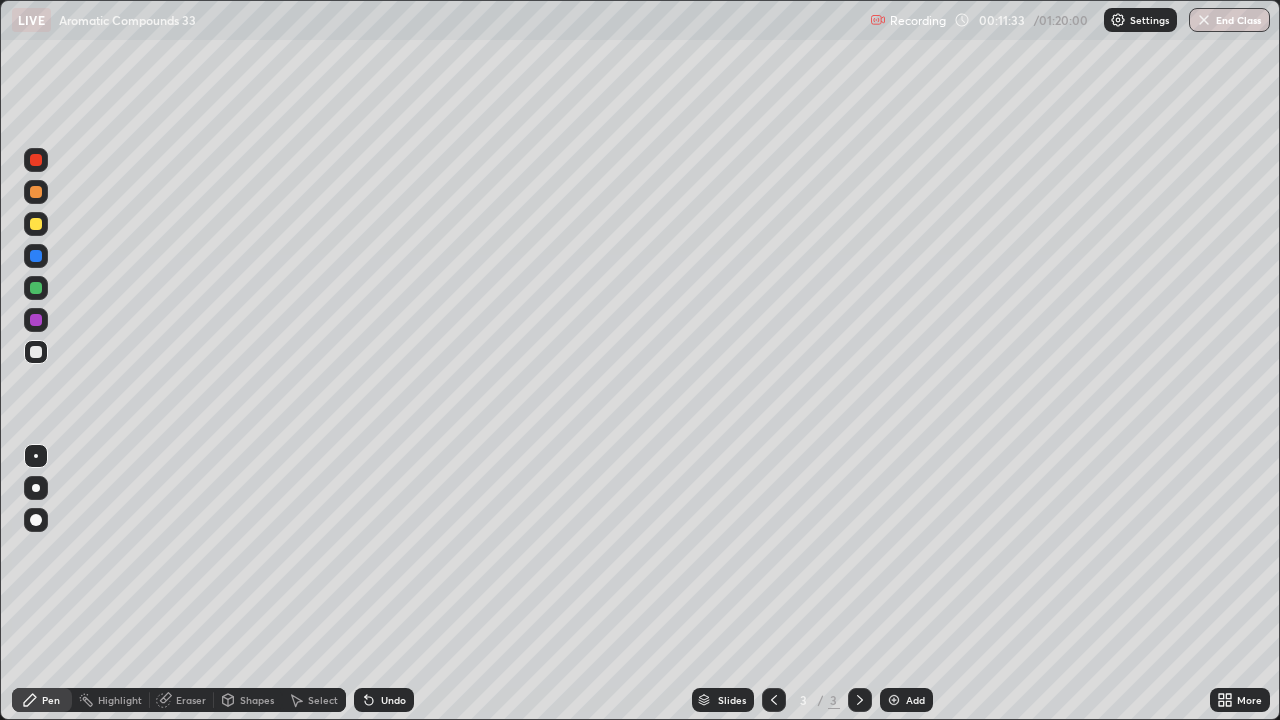 click on "Pen" at bounding box center [42, 700] 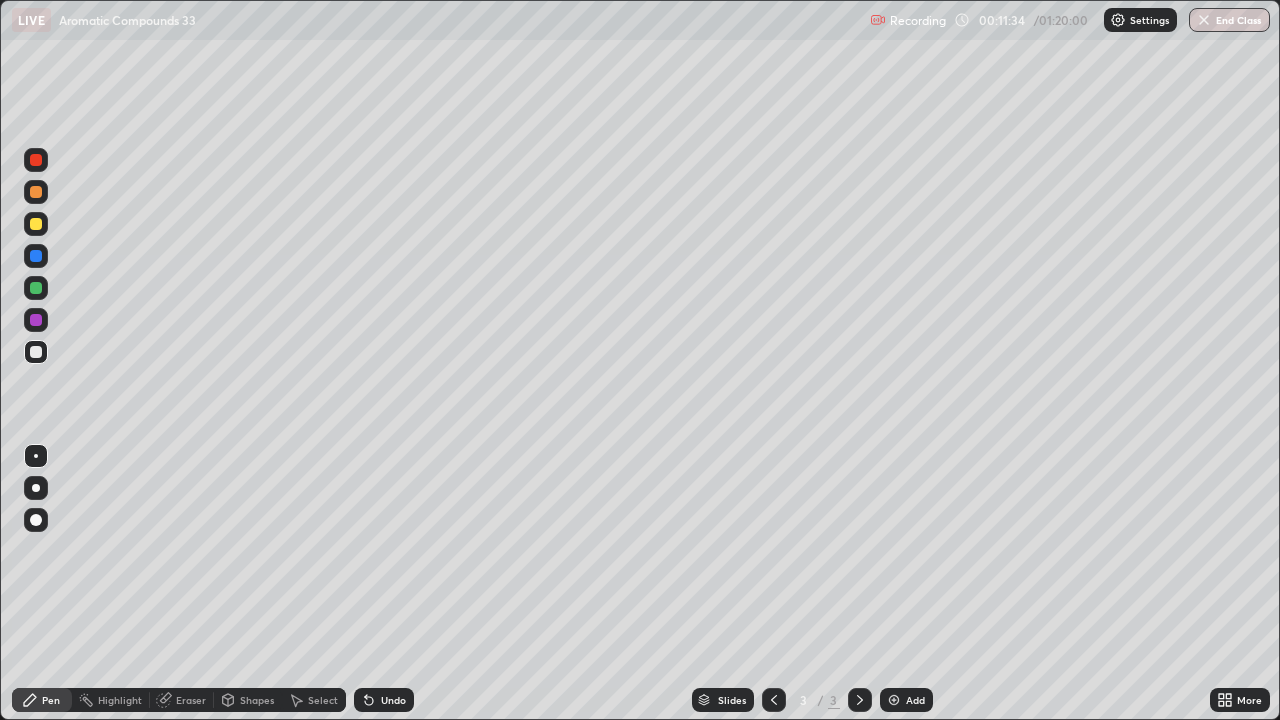 click on "Pen" at bounding box center [42, 700] 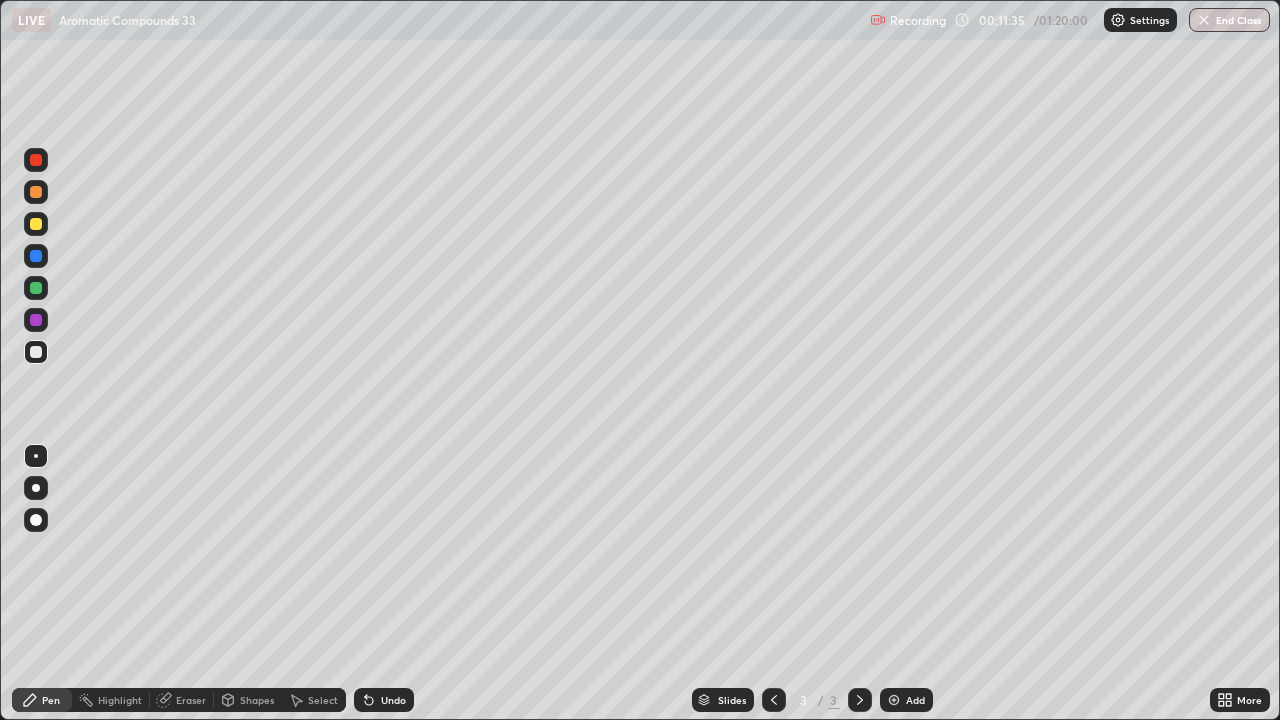 click on "Pen" at bounding box center (51, 700) 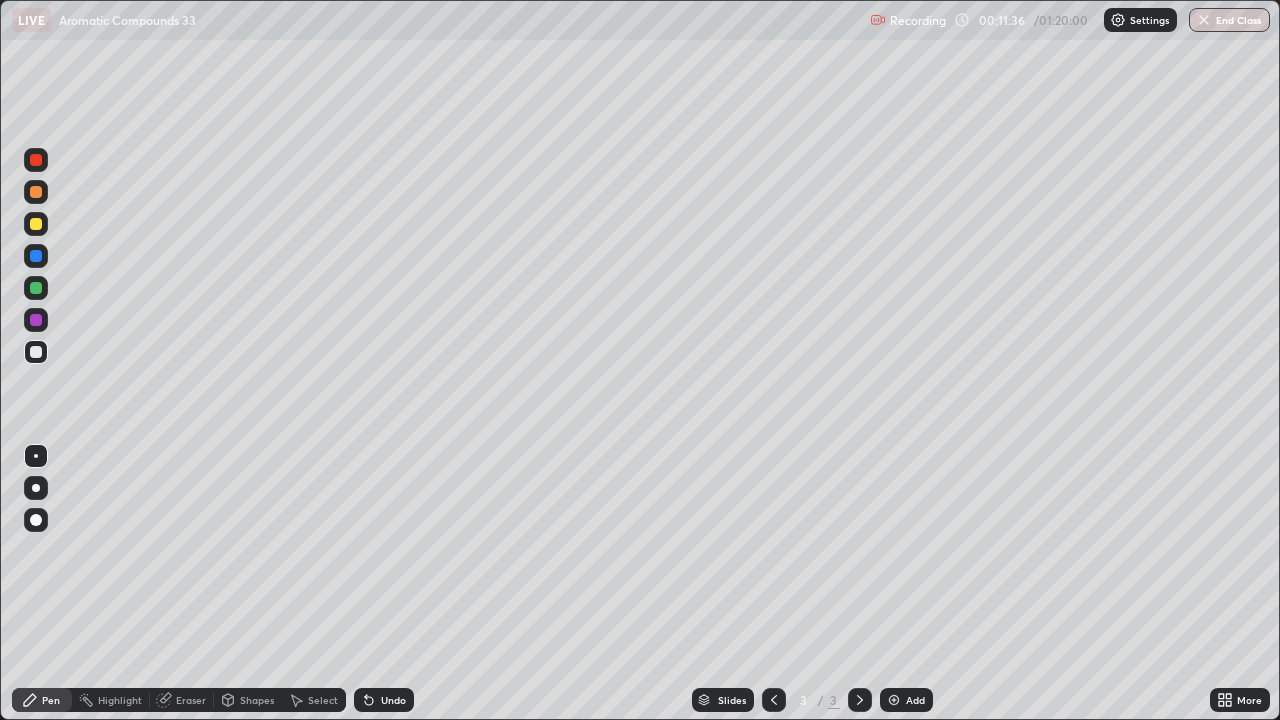click at bounding box center [36, 224] 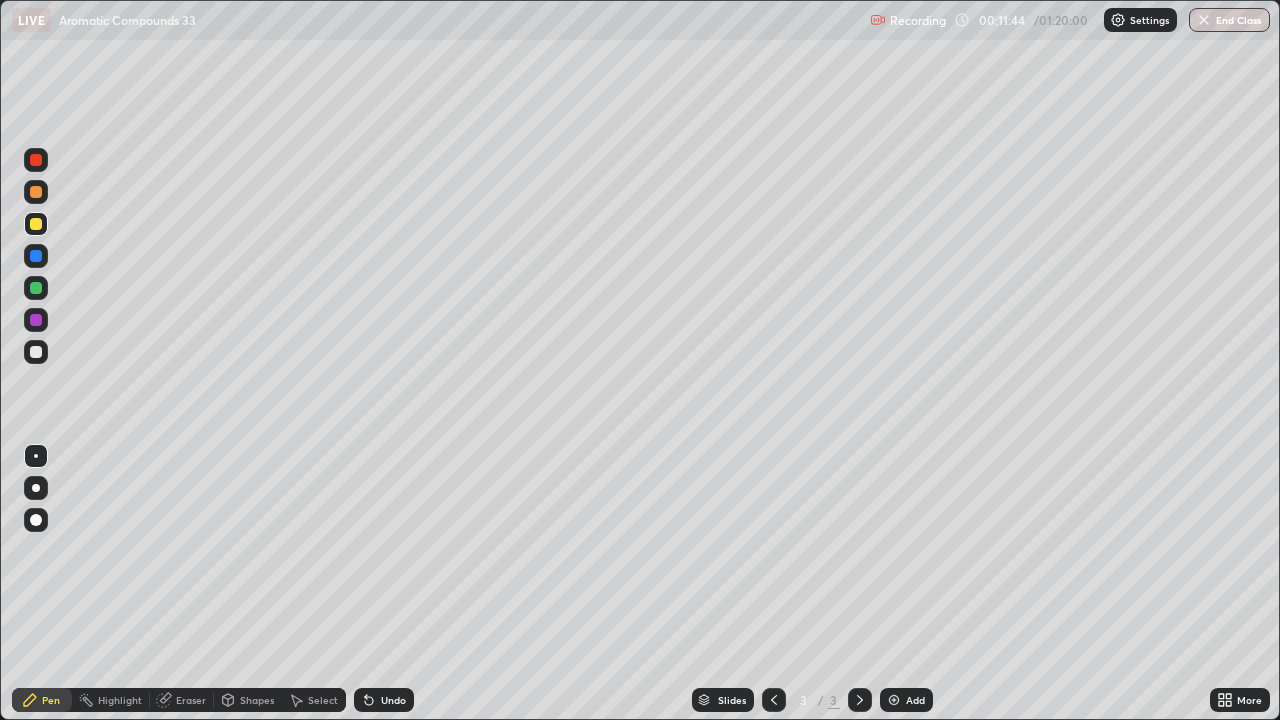click on "Eraser" at bounding box center [191, 700] 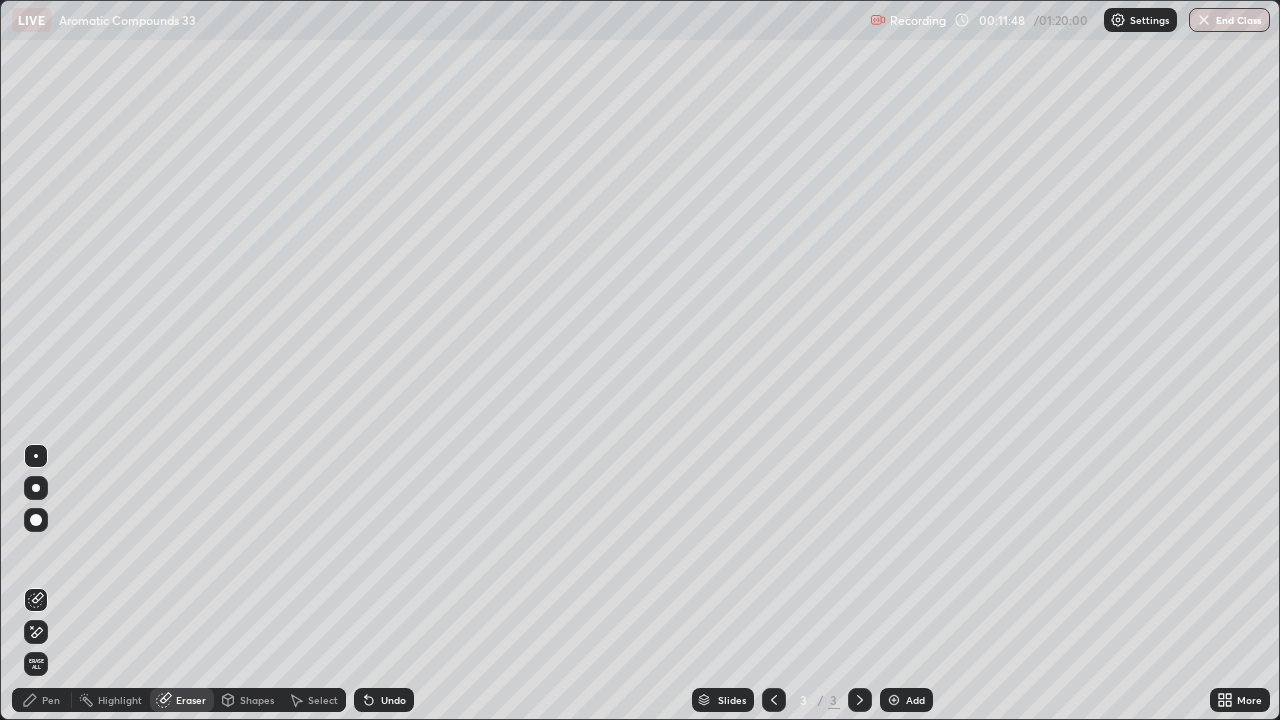 click on "Pen" at bounding box center (51, 700) 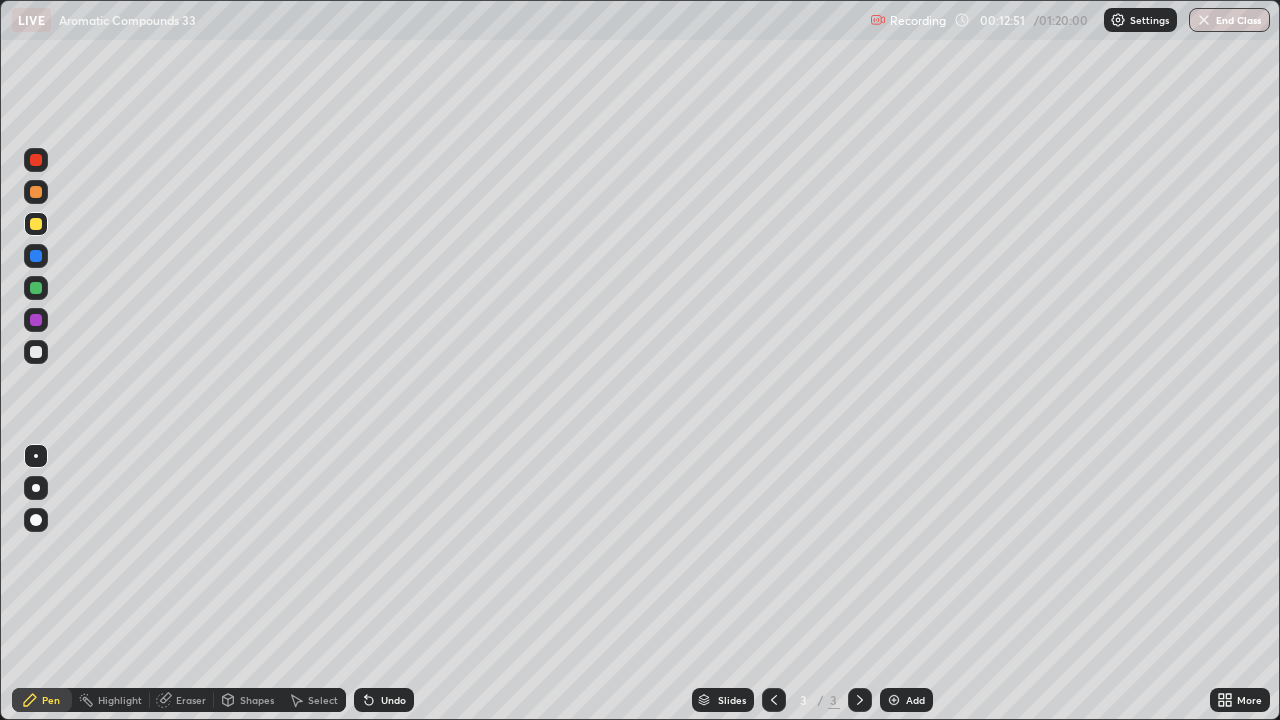 click at bounding box center (36, 320) 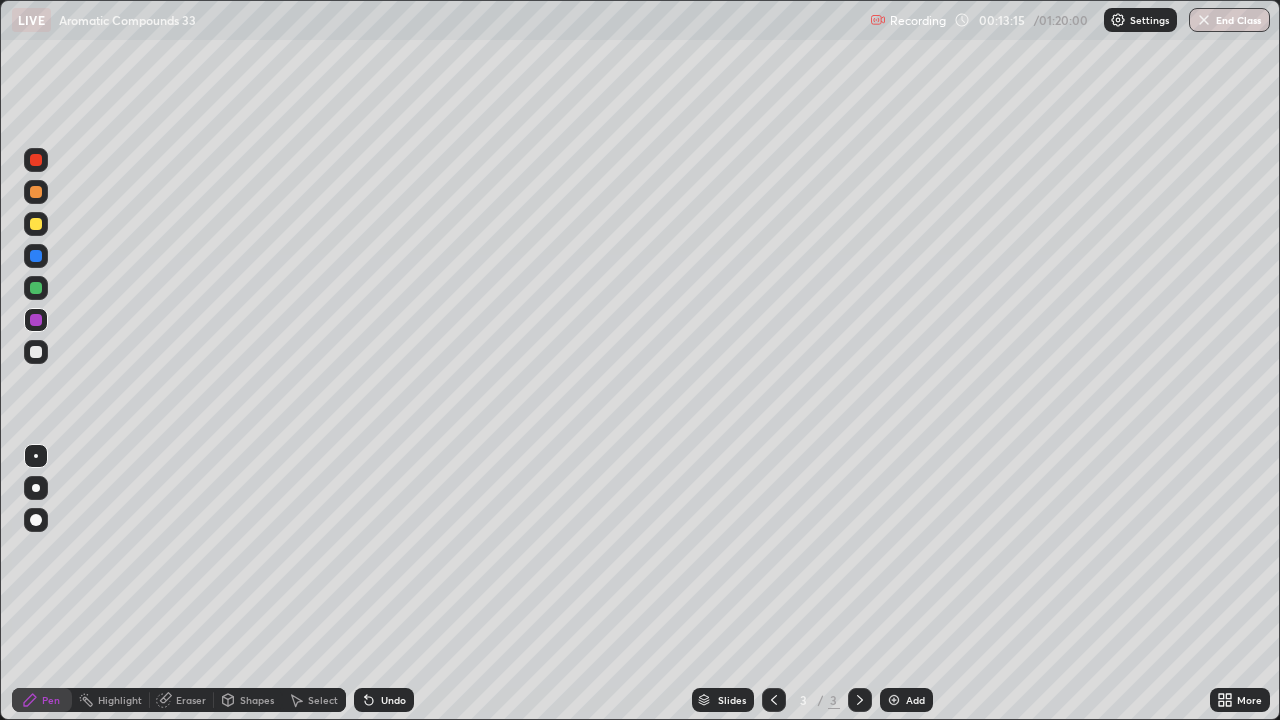 click at bounding box center (36, 288) 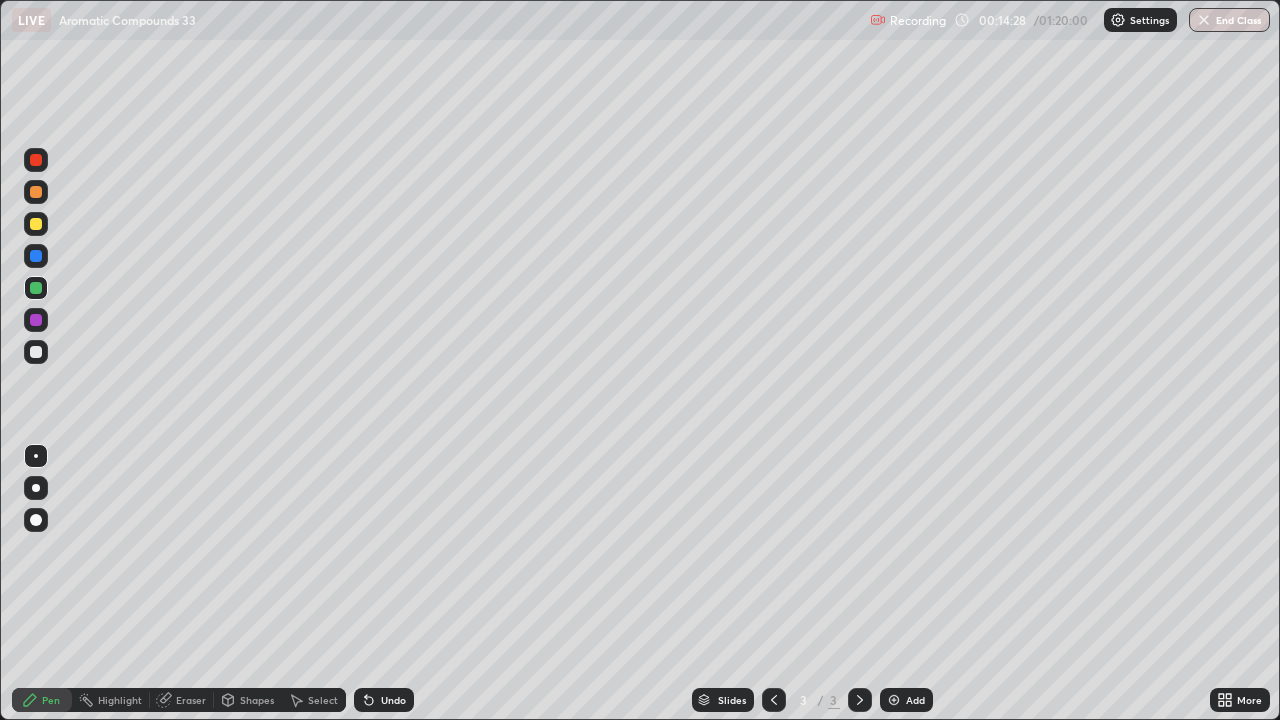 click at bounding box center [36, 352] 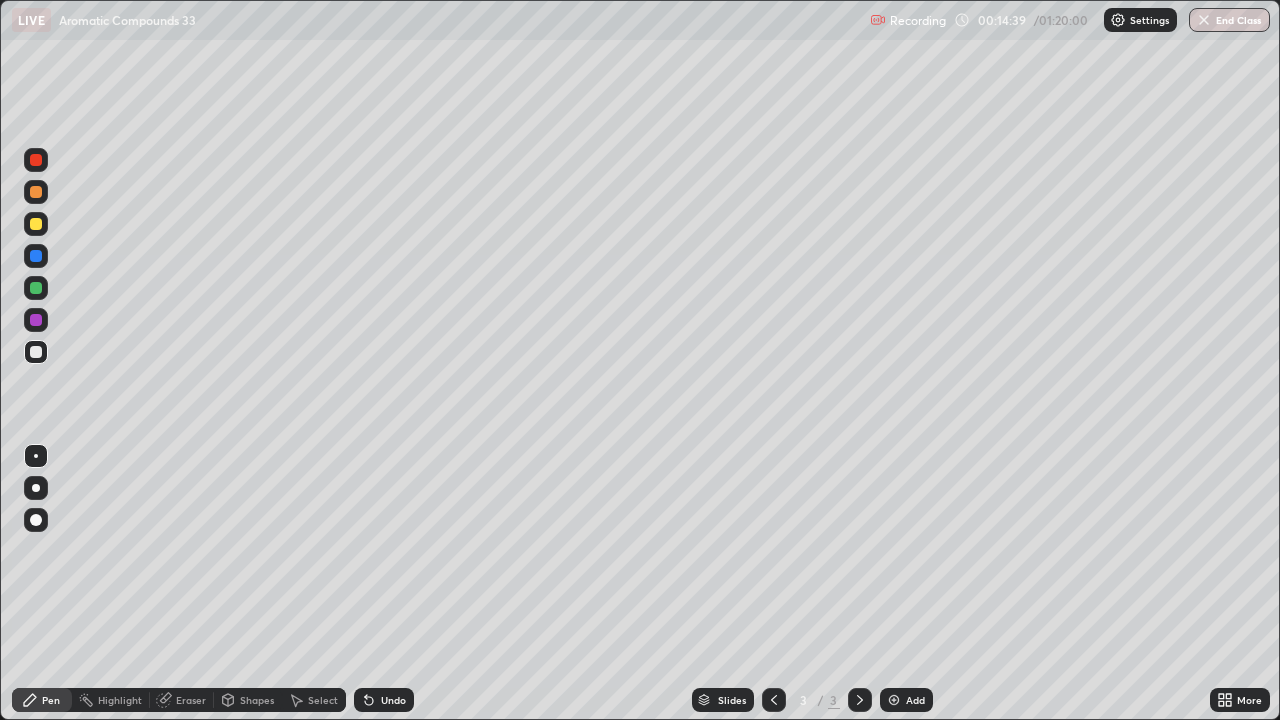 click on "Highlight" at bounding box center [120, 700] 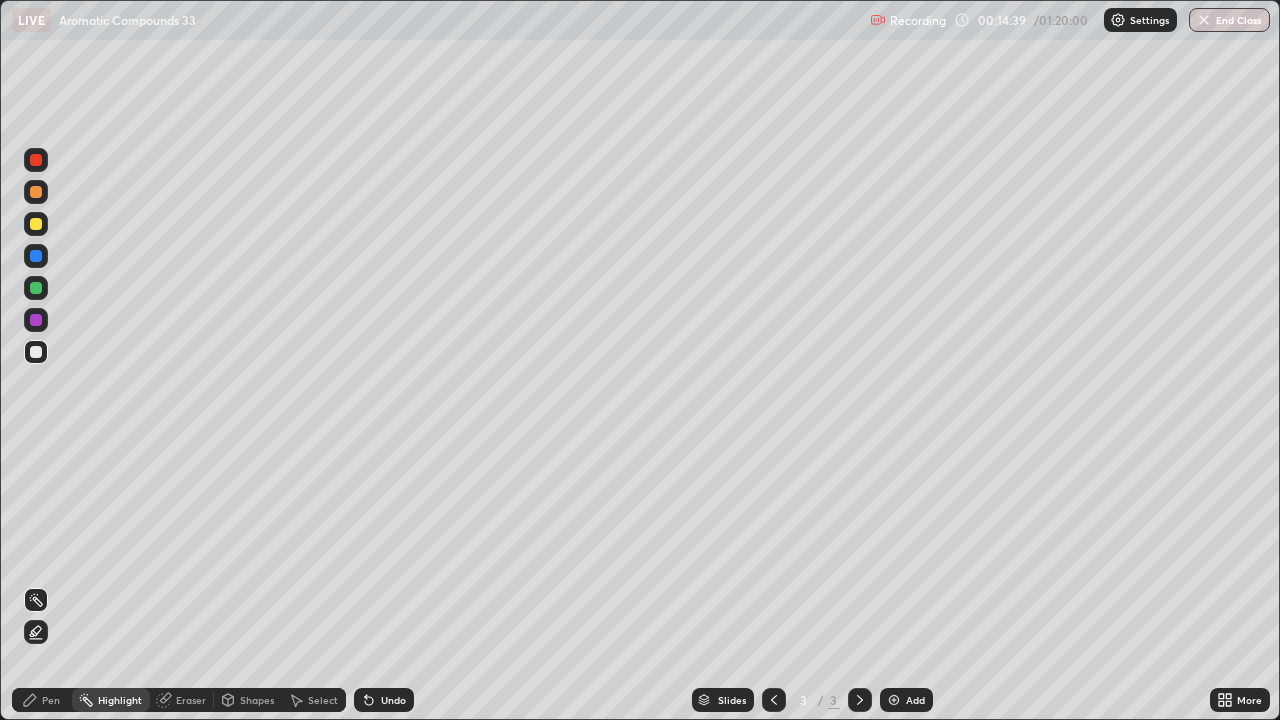 click on "Eraser" at bounding box center [191, 700] 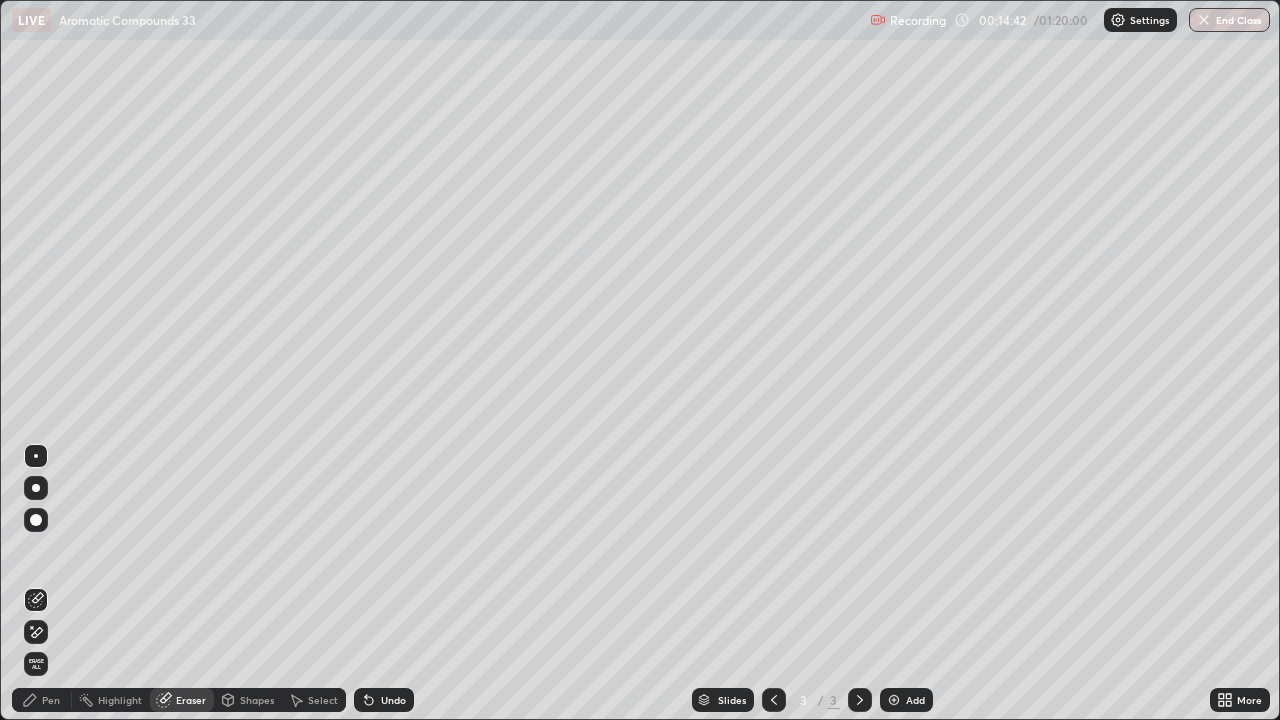 click on "Pen" at bounding box center [42, 700] 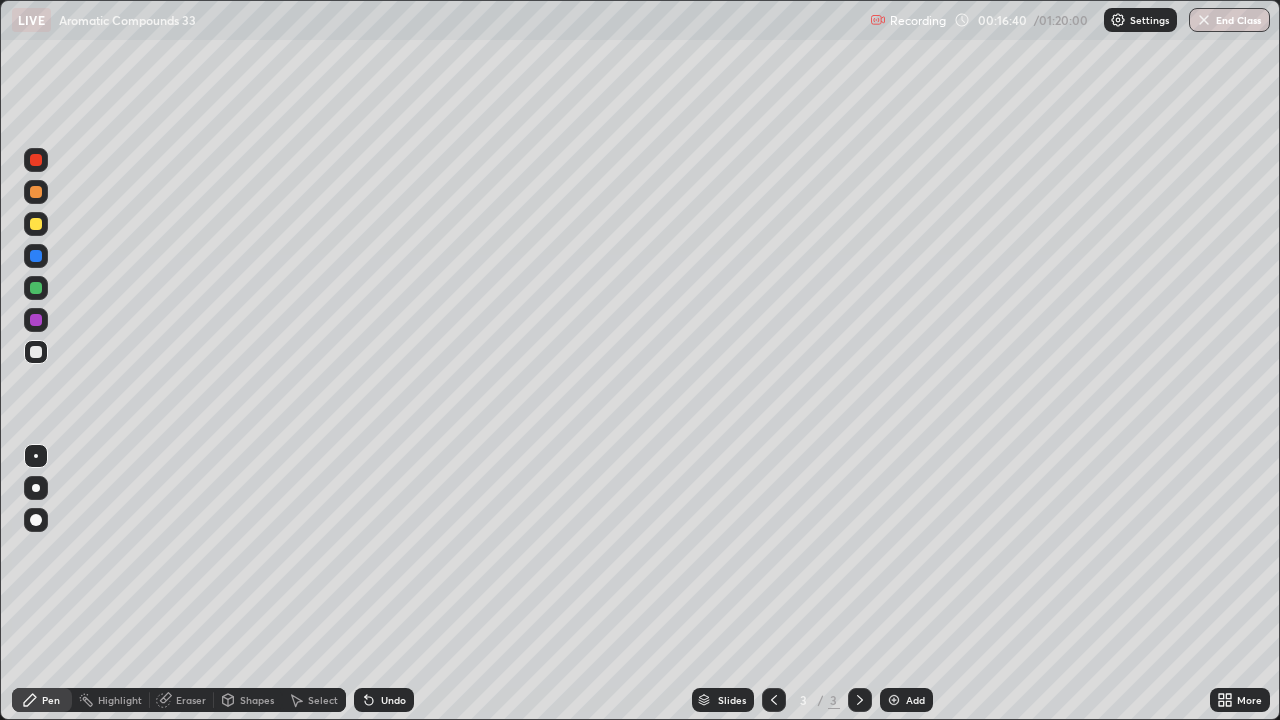 click at bounding box center [36, 192] 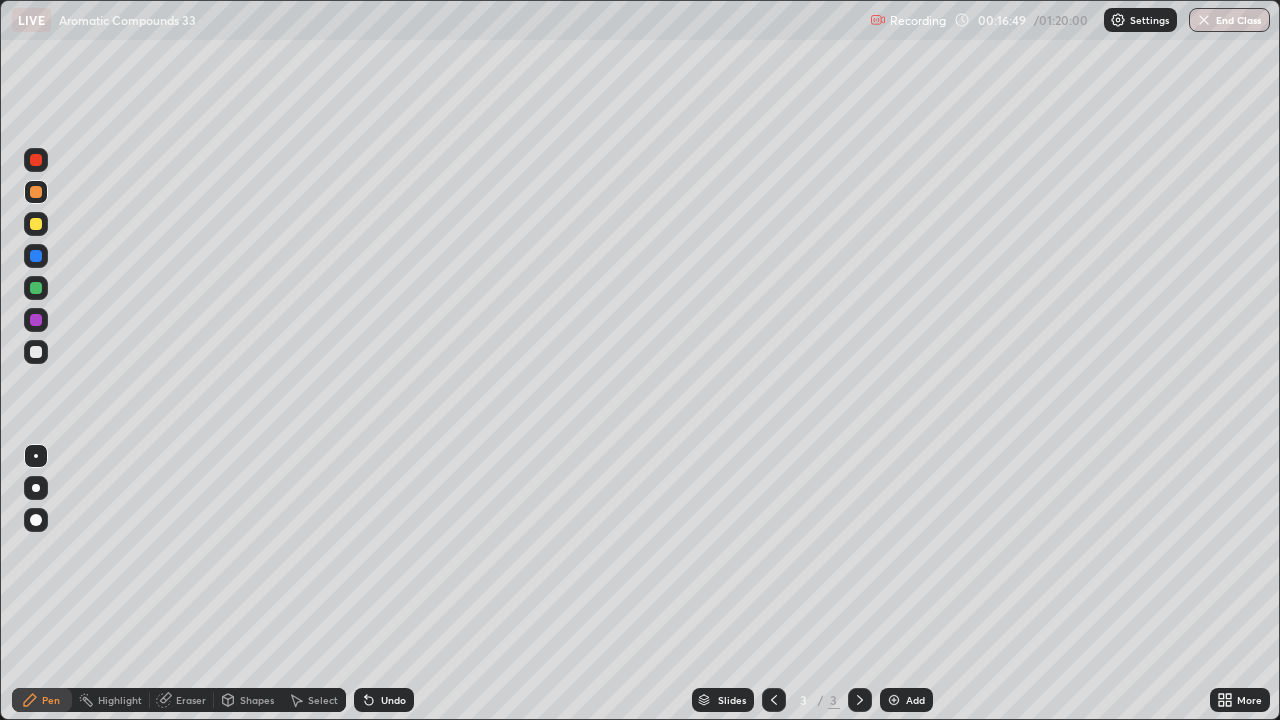 click on "Undo" at bounding box center [393, 700] 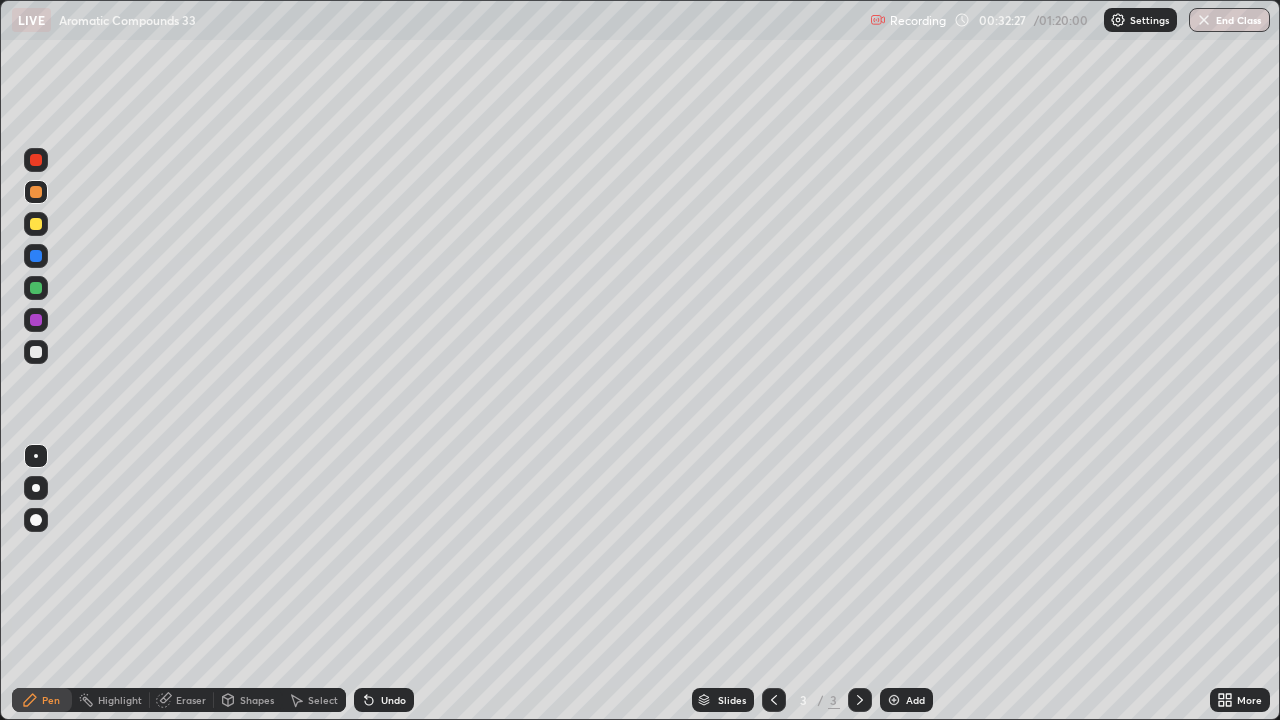 click on "Add" at bounding box center [906, 700] 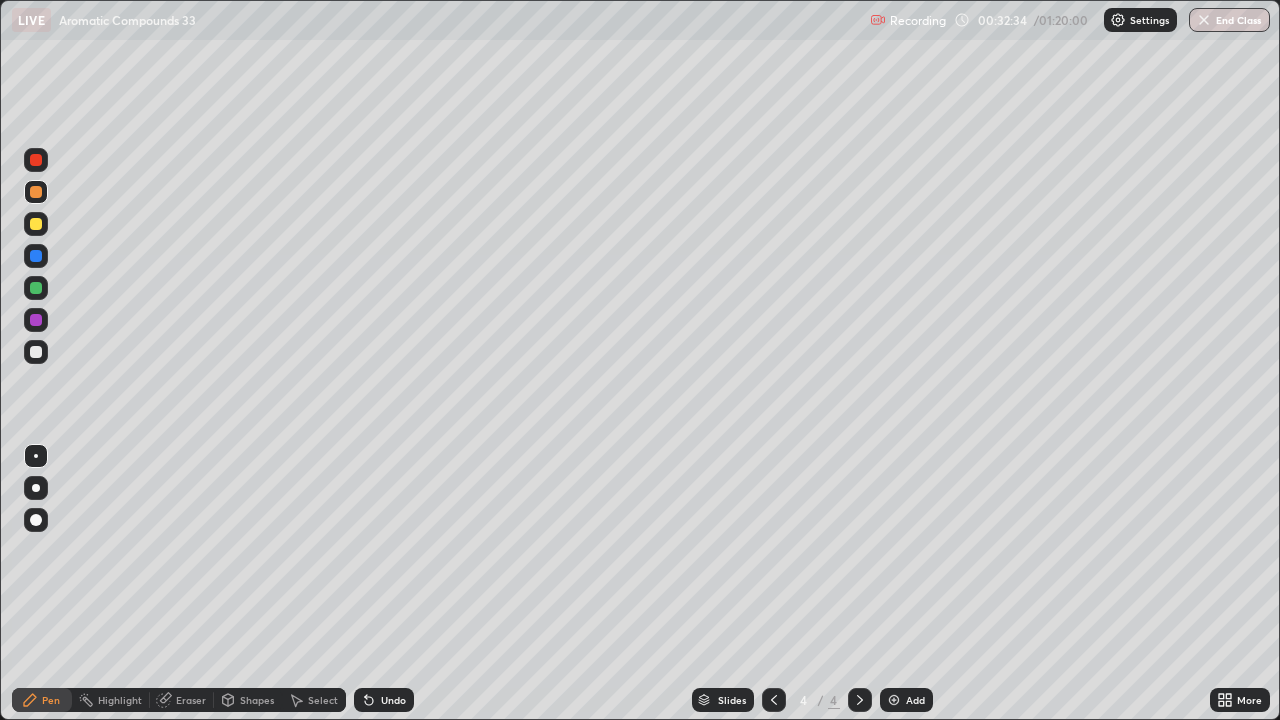 click at bounding box center [36, 224] 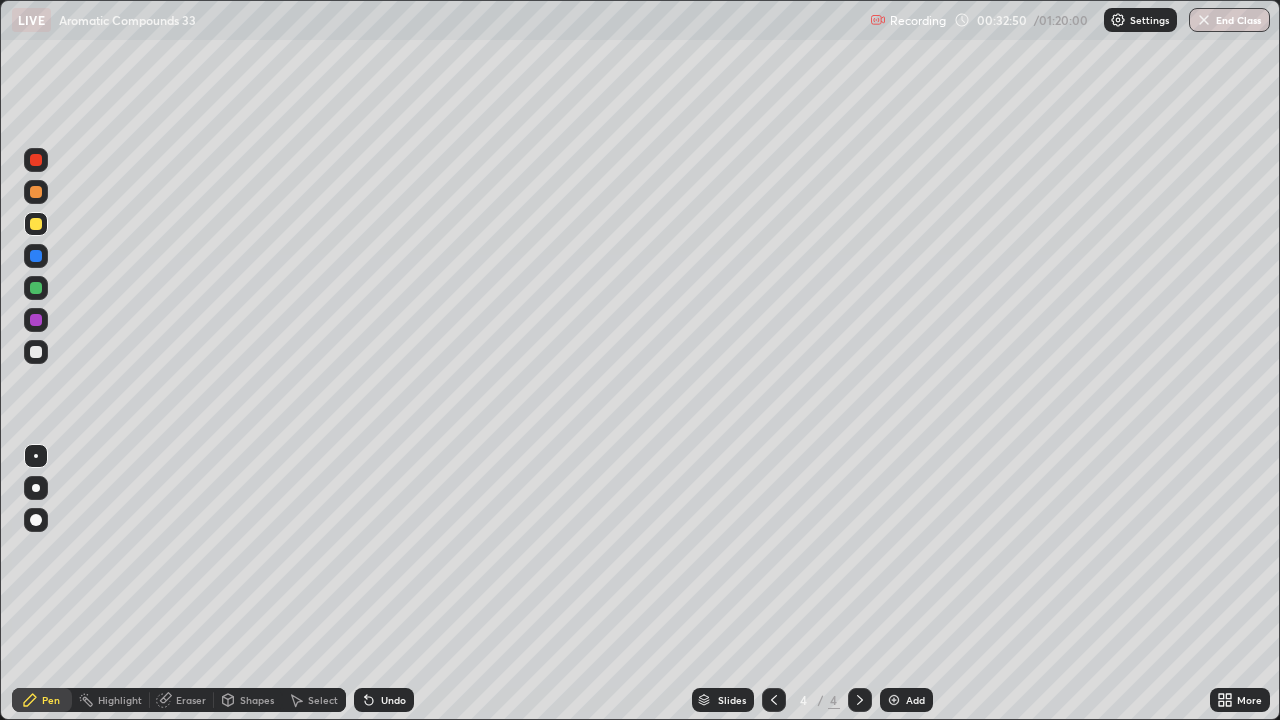 click at bounding box center [36, 352] 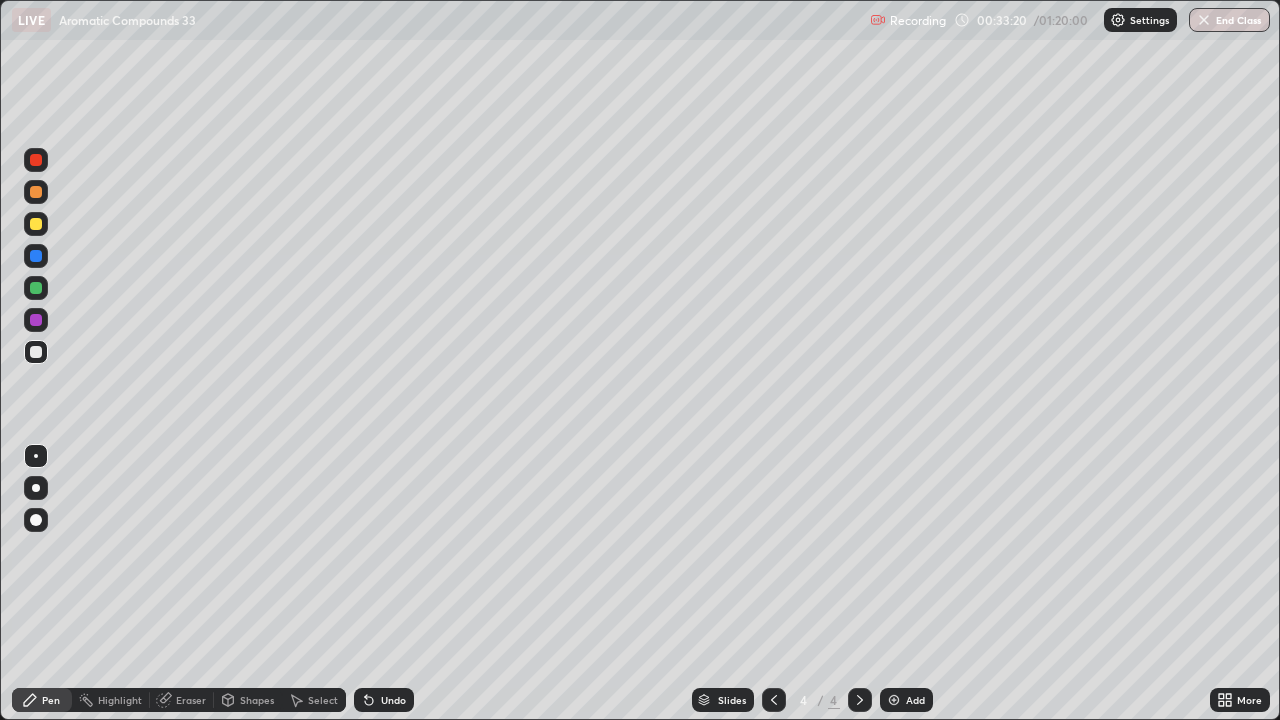 click on "Undo" at bounding box center [384, 700] 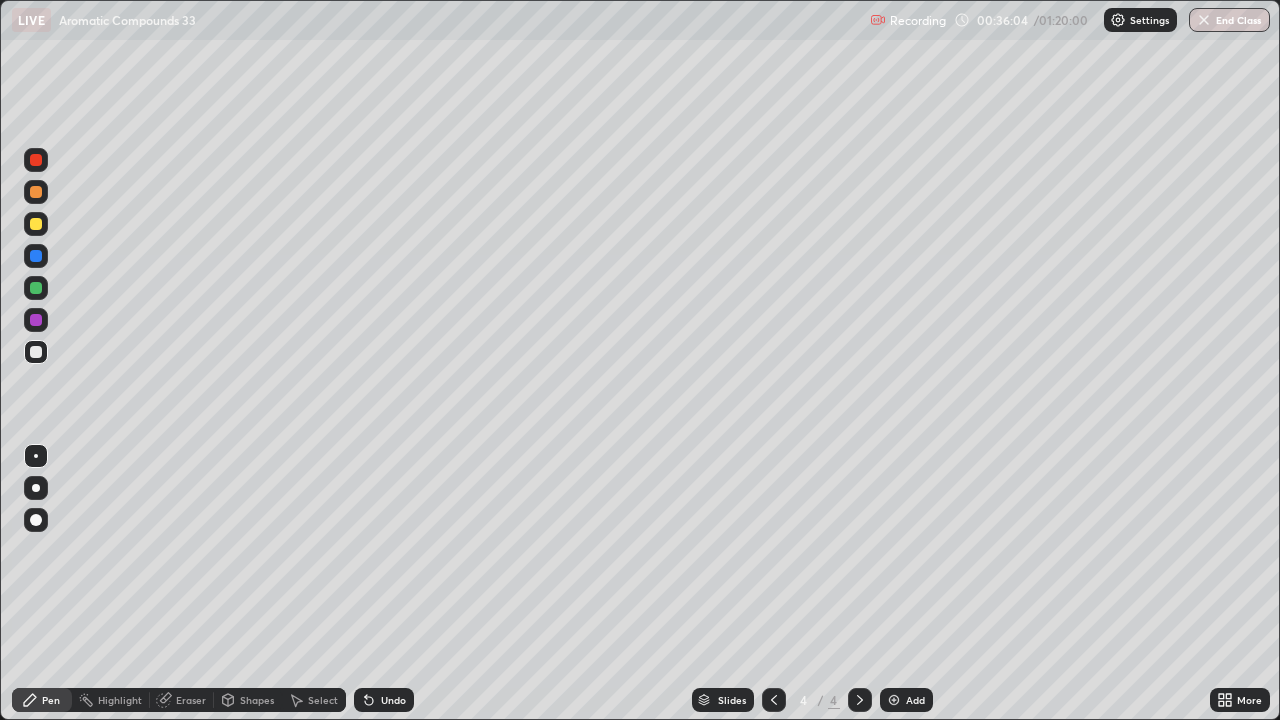 click on "Undo" at bounding box center (393, 700) 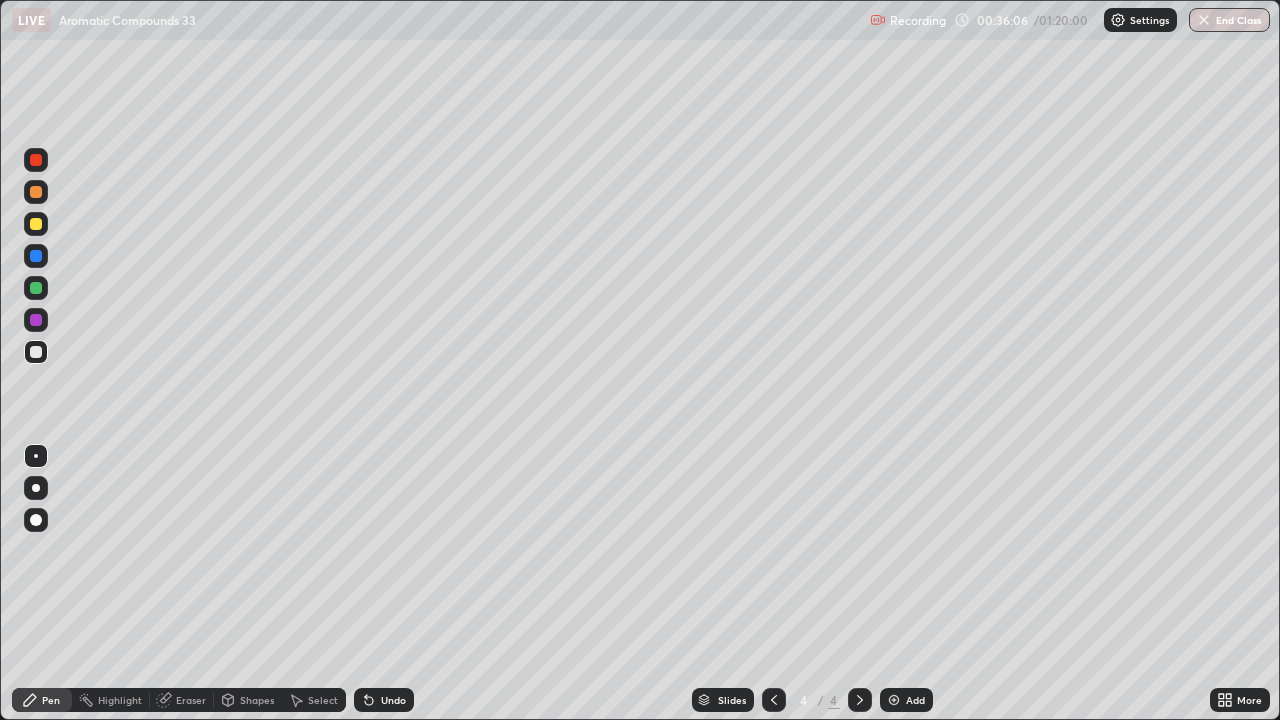 click on "Undo" at bounding box center [393, 700] 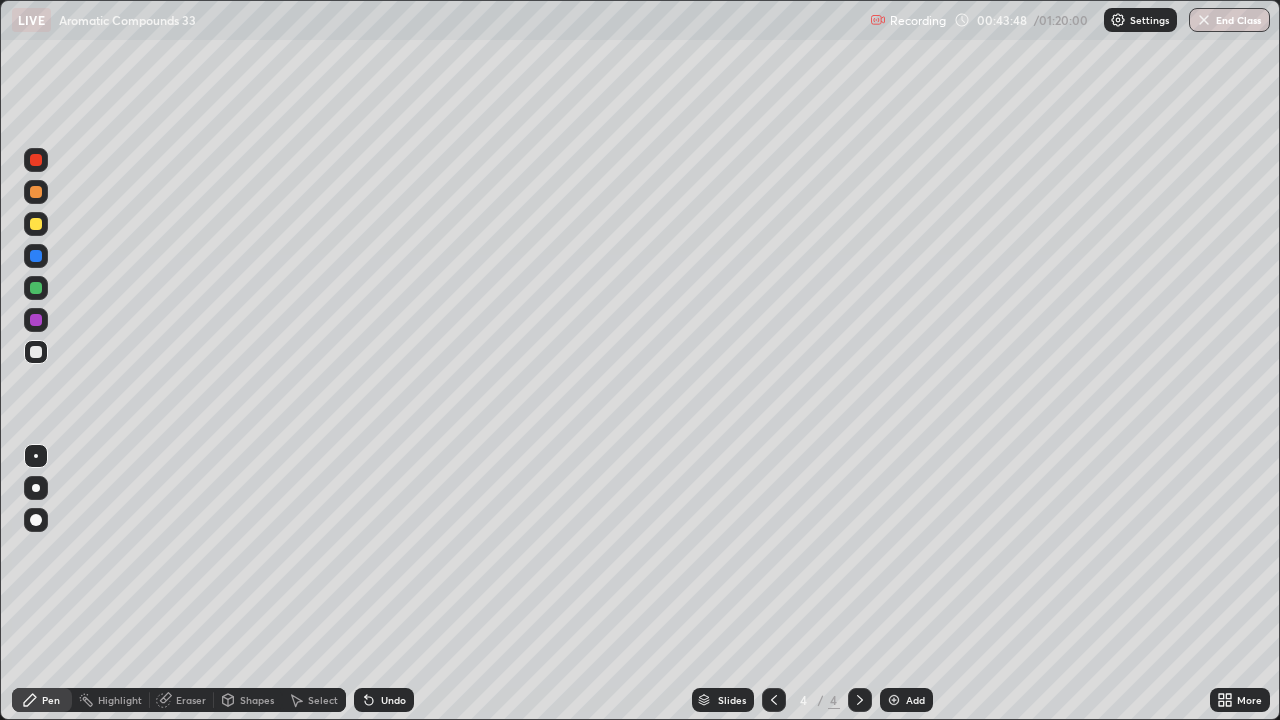 click on "Add" at bounding box center [915, 700] 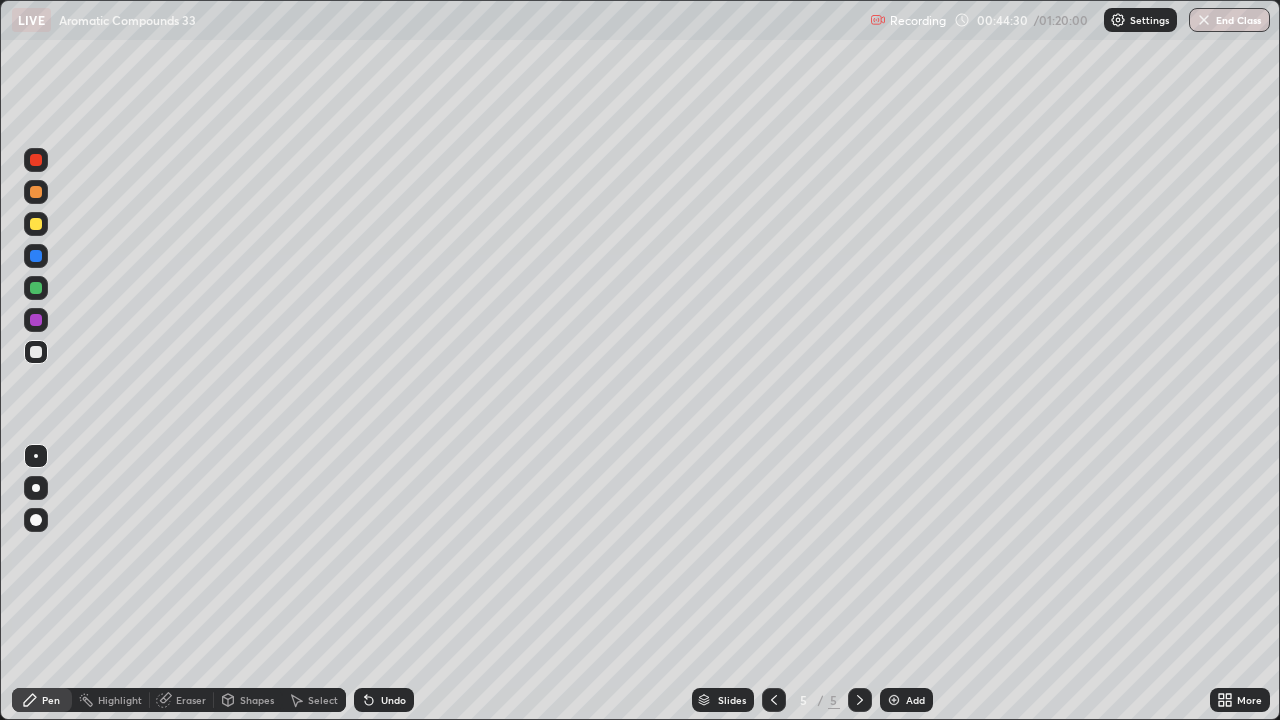 click on "Undo" at bounding box center (384, 700) 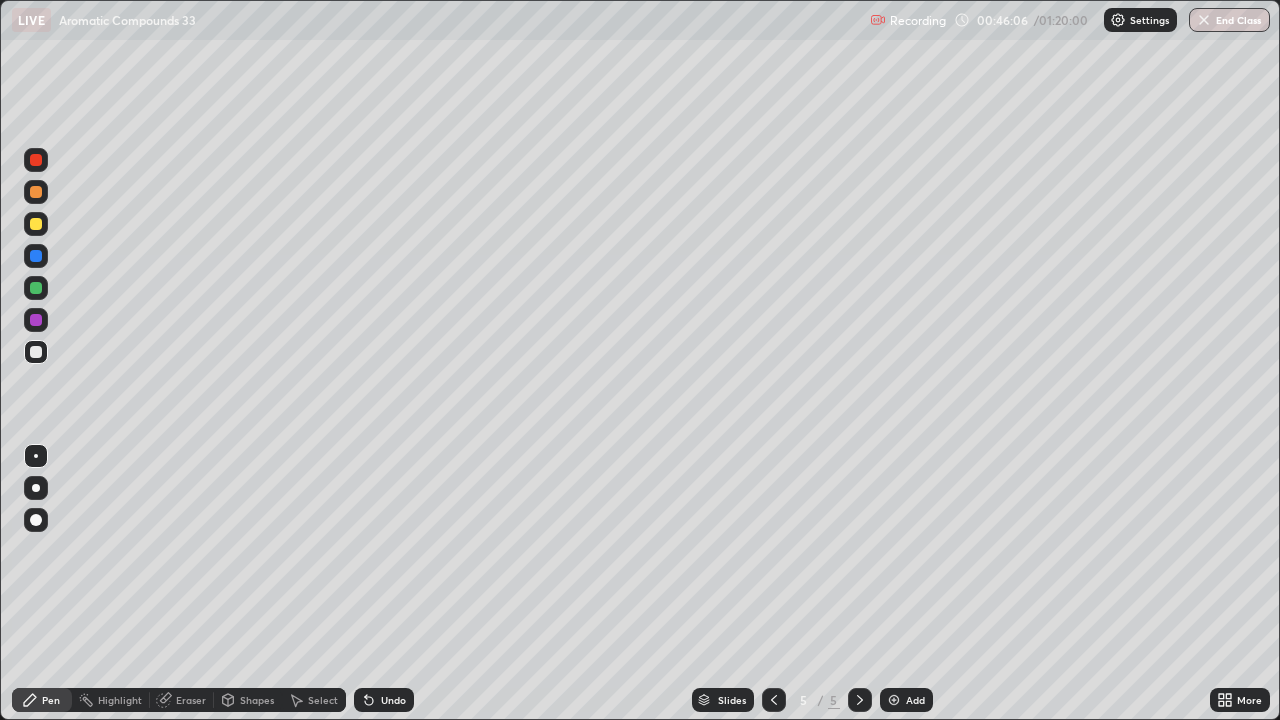 click at bounding box center (36, 224) 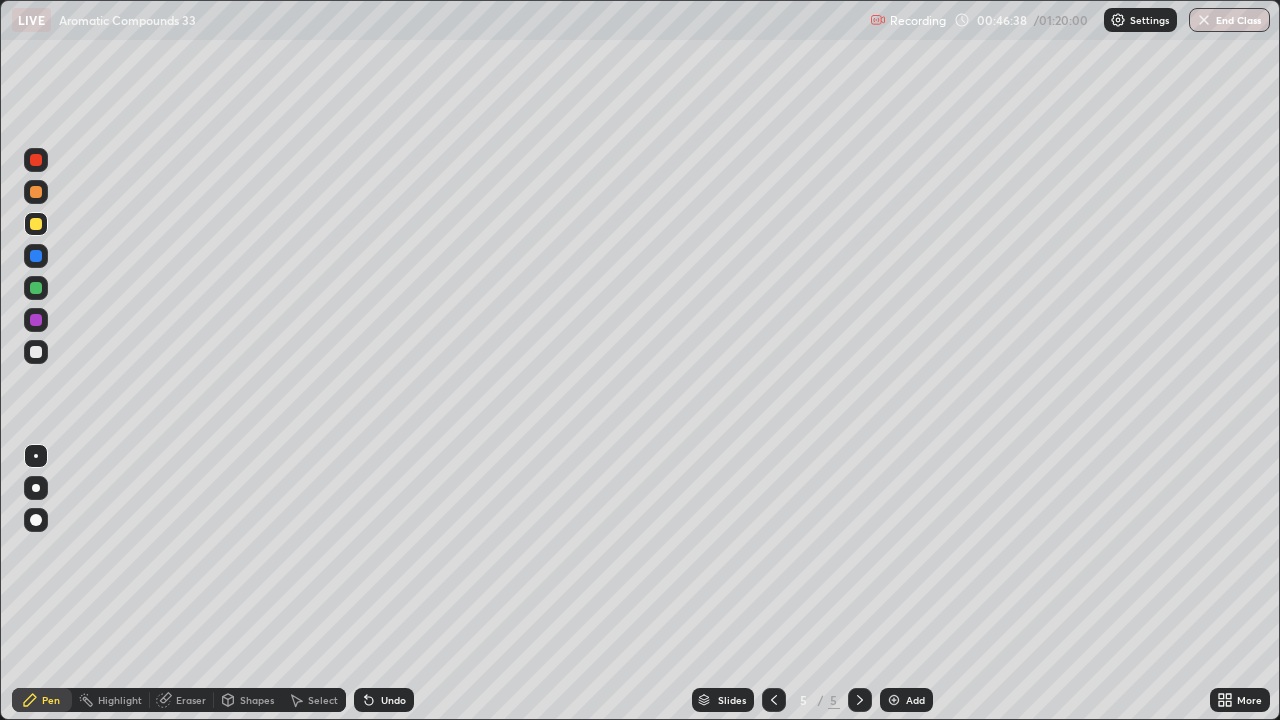 click on "Eraser" at bounding box center [191, 700] 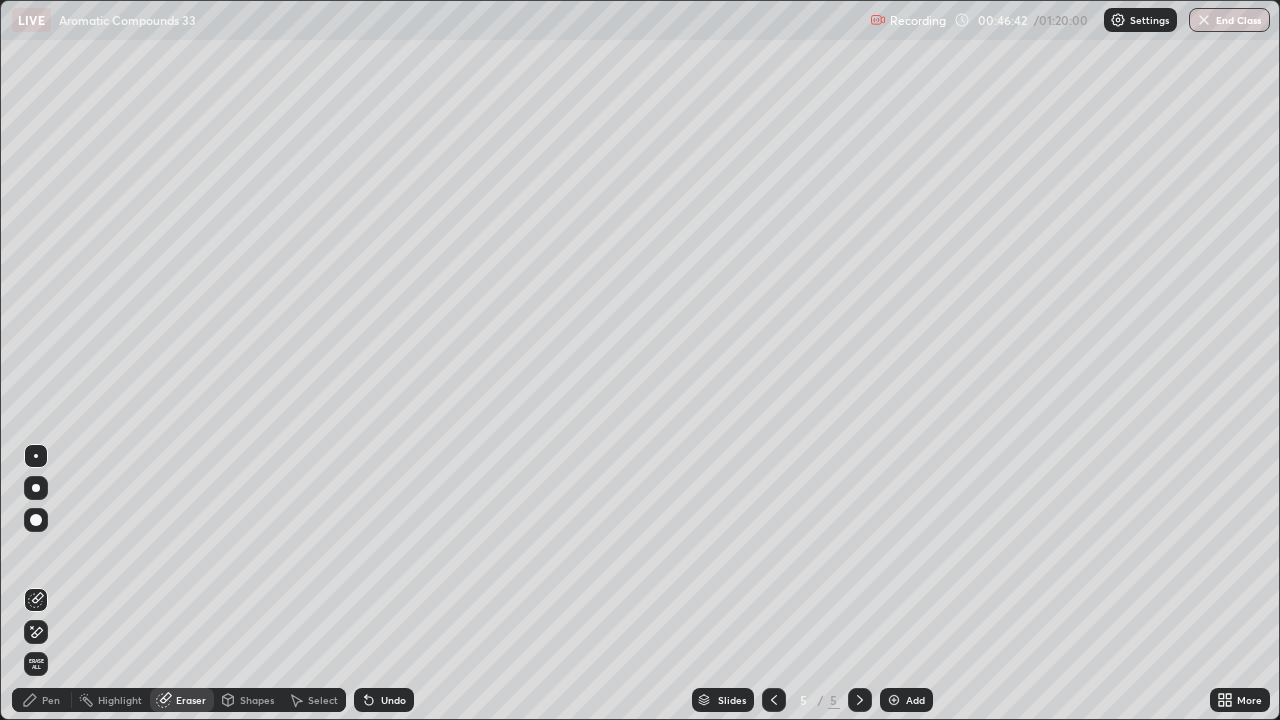 click on "Pen" at bounding box center [51, 700] 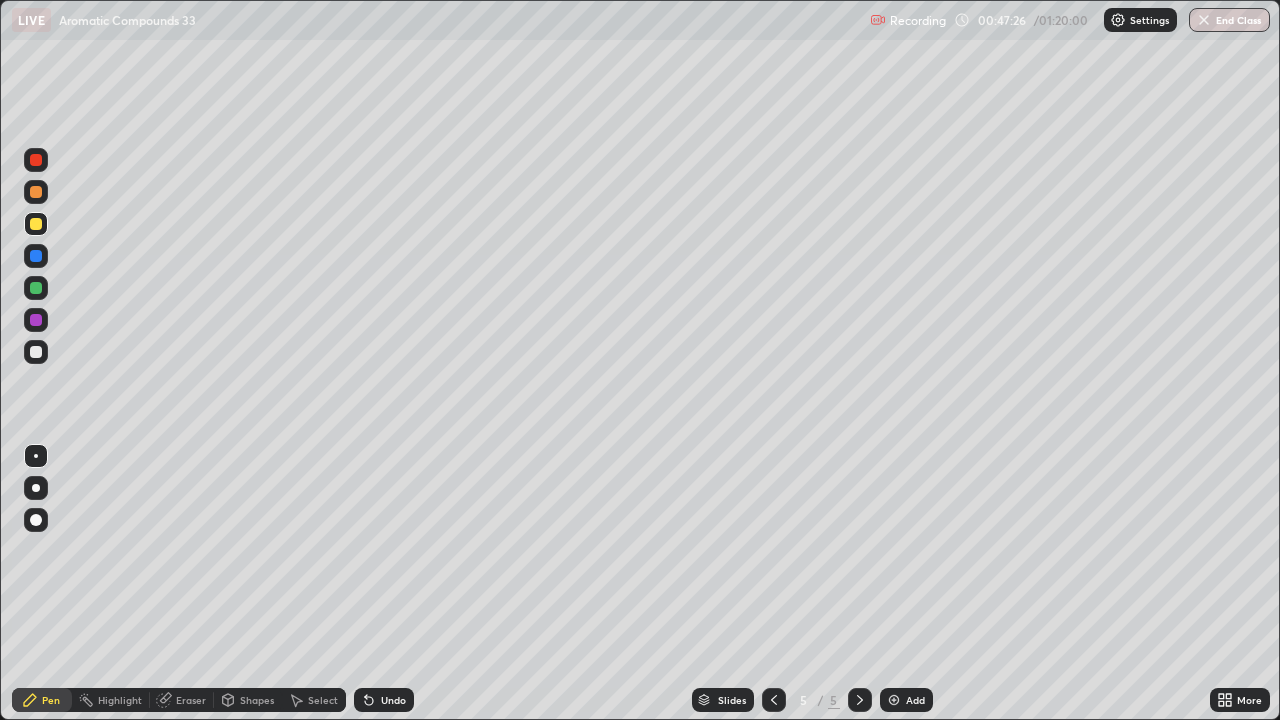 click on "Undo" at bounding box center [393, 700] 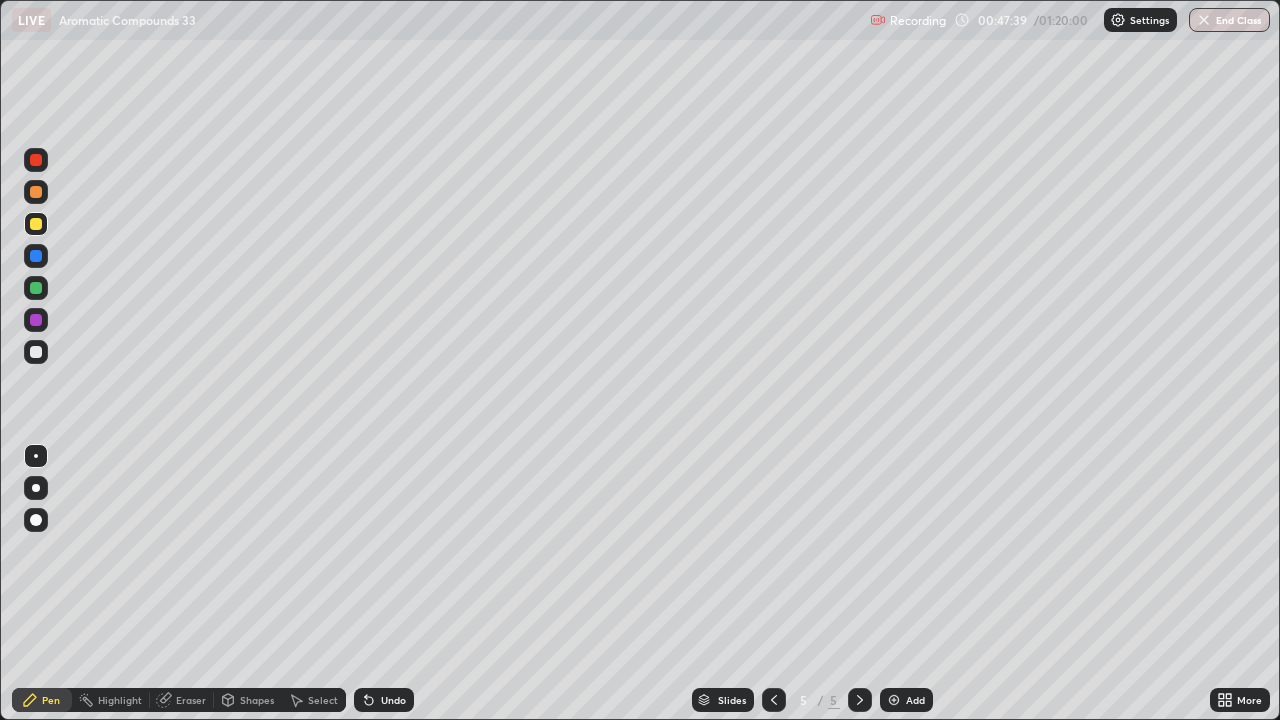click at bounding box center [36, 352] 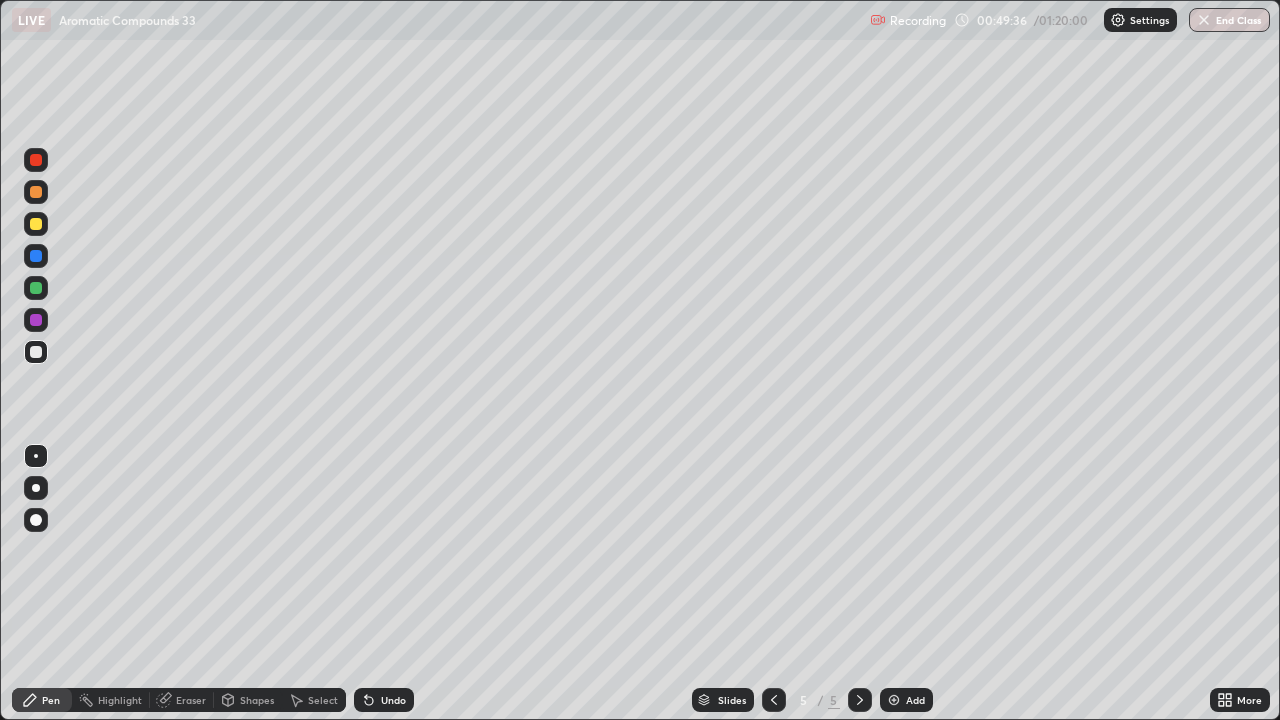 click on "Slides 5 / 5 Add" at bounding box center (812, 700) 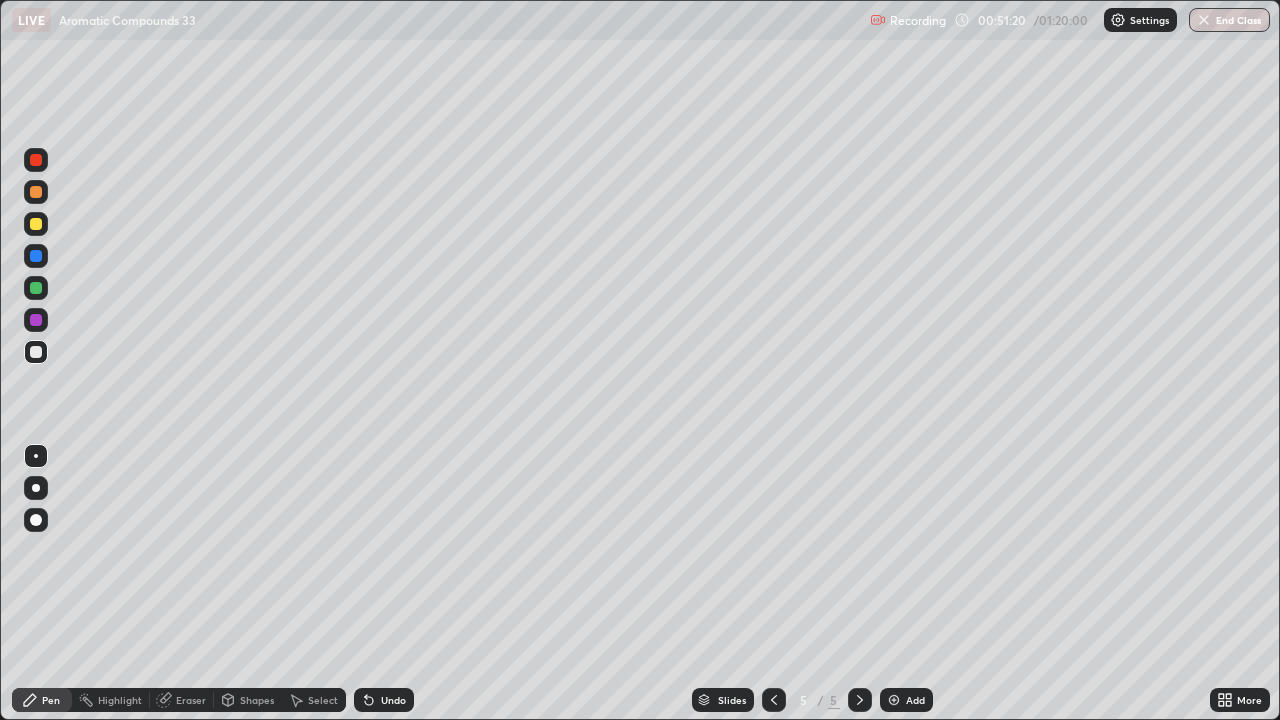 click at bounding box center (894, 700) 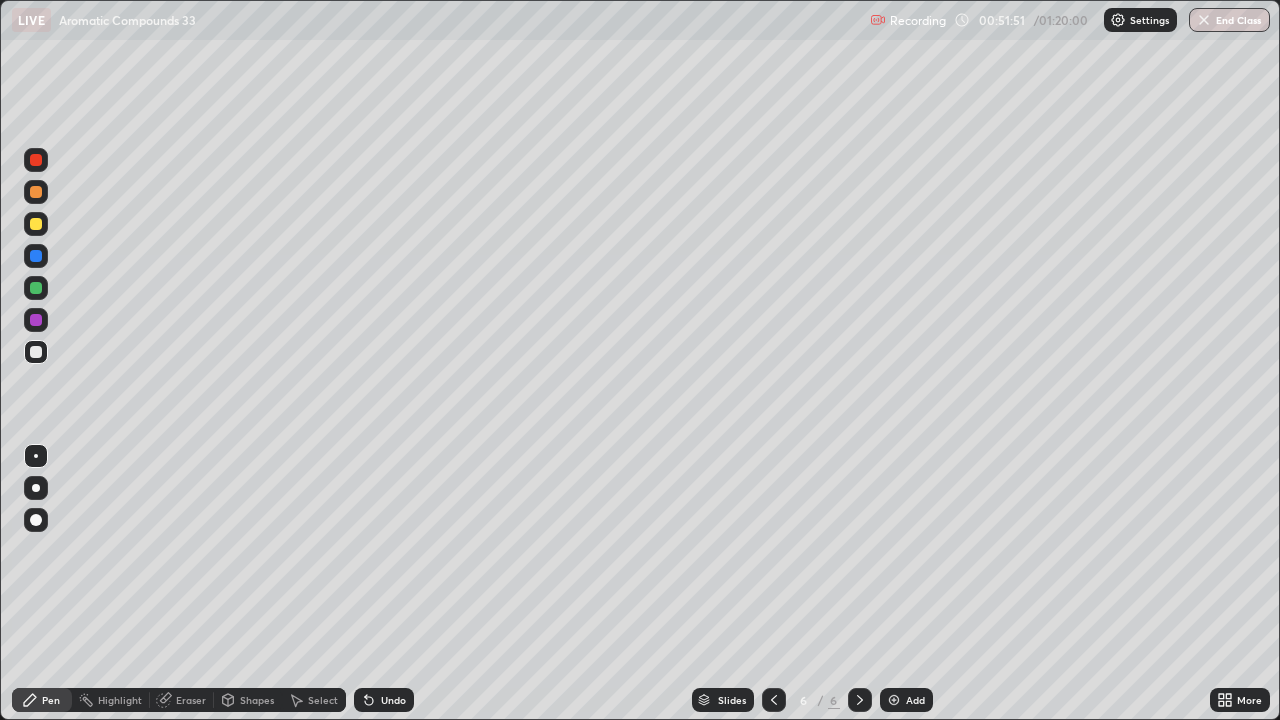 click on "Undo" at bounding box center (393, 700) 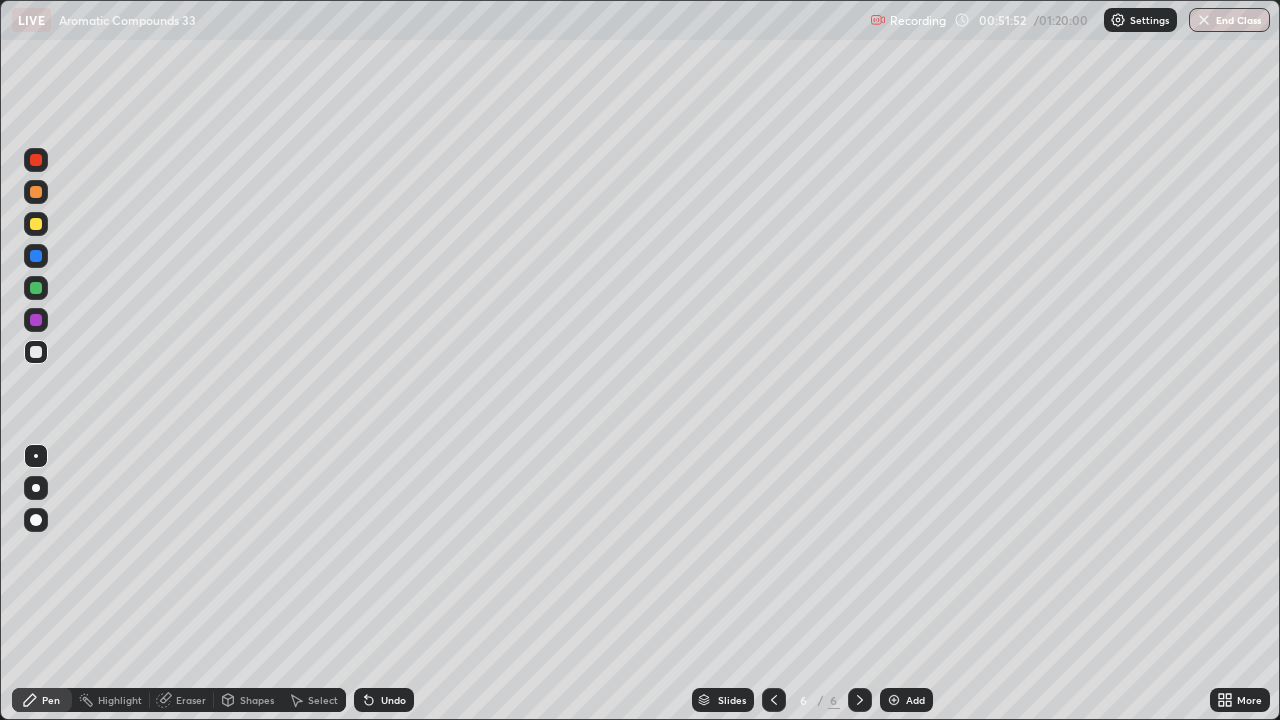 click on "Undo" at bounding box center [393, 700] 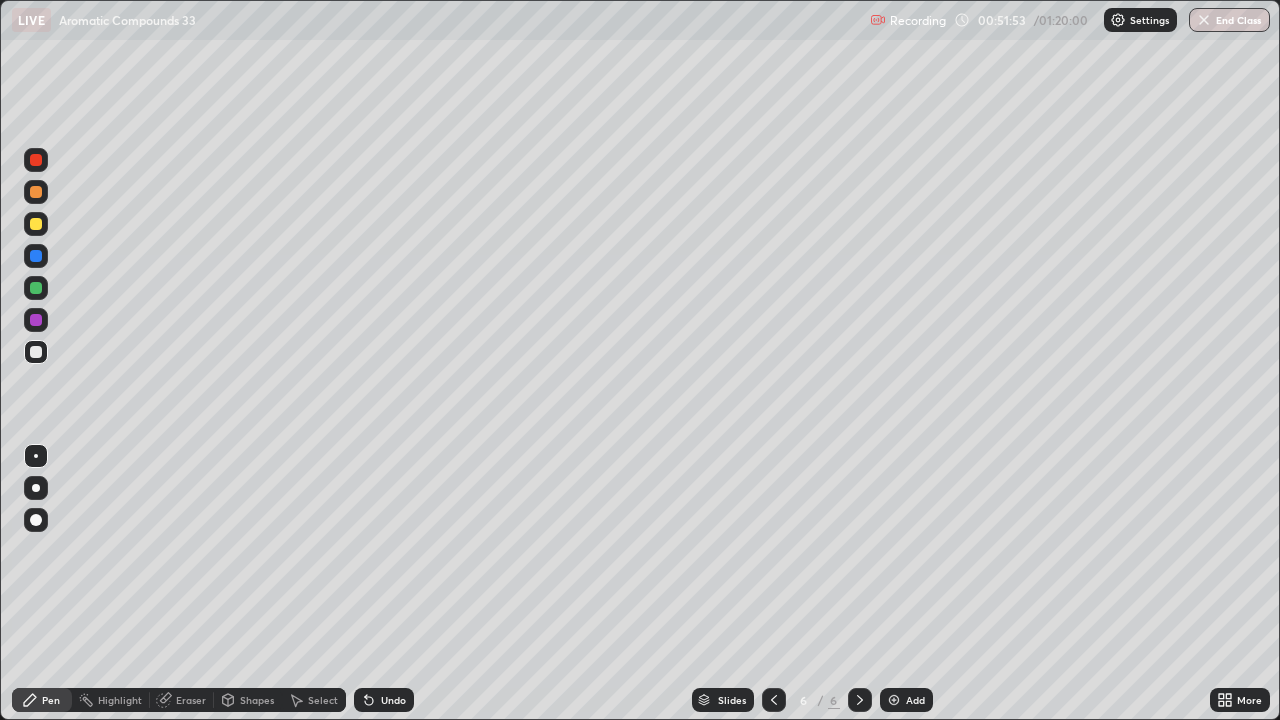 click on "Undo" at bounding box center [384, 700] 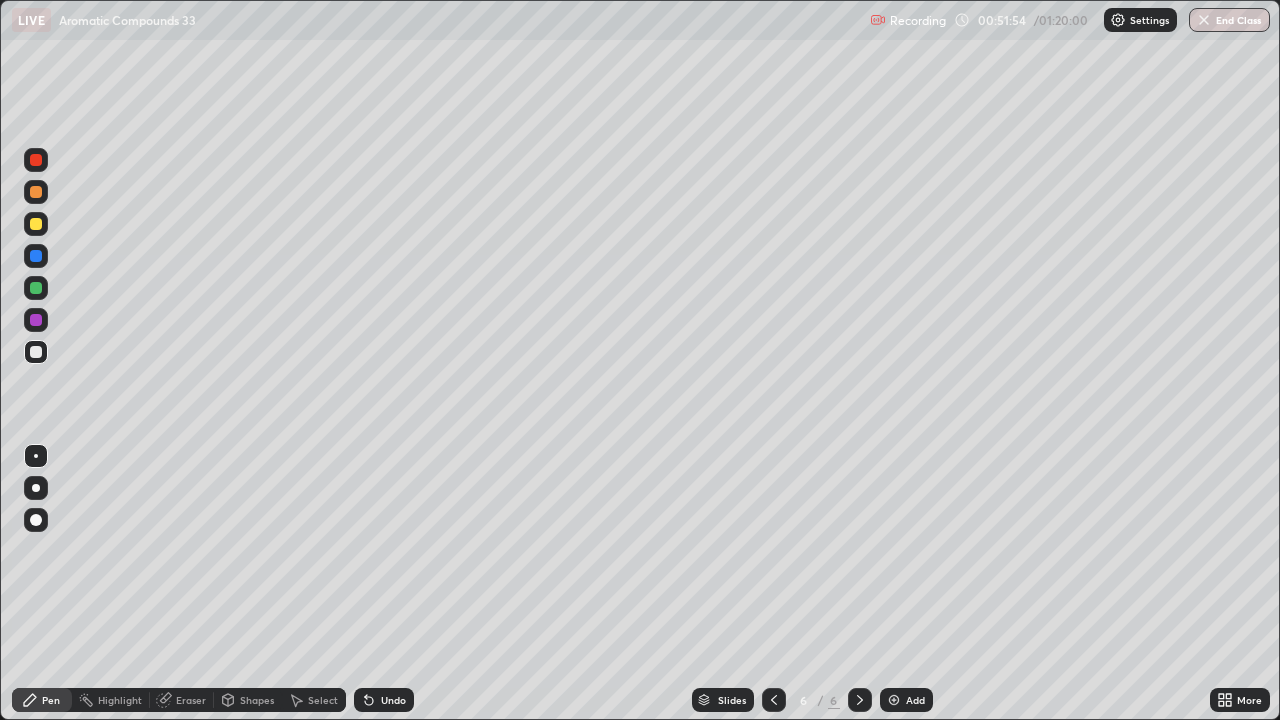 click 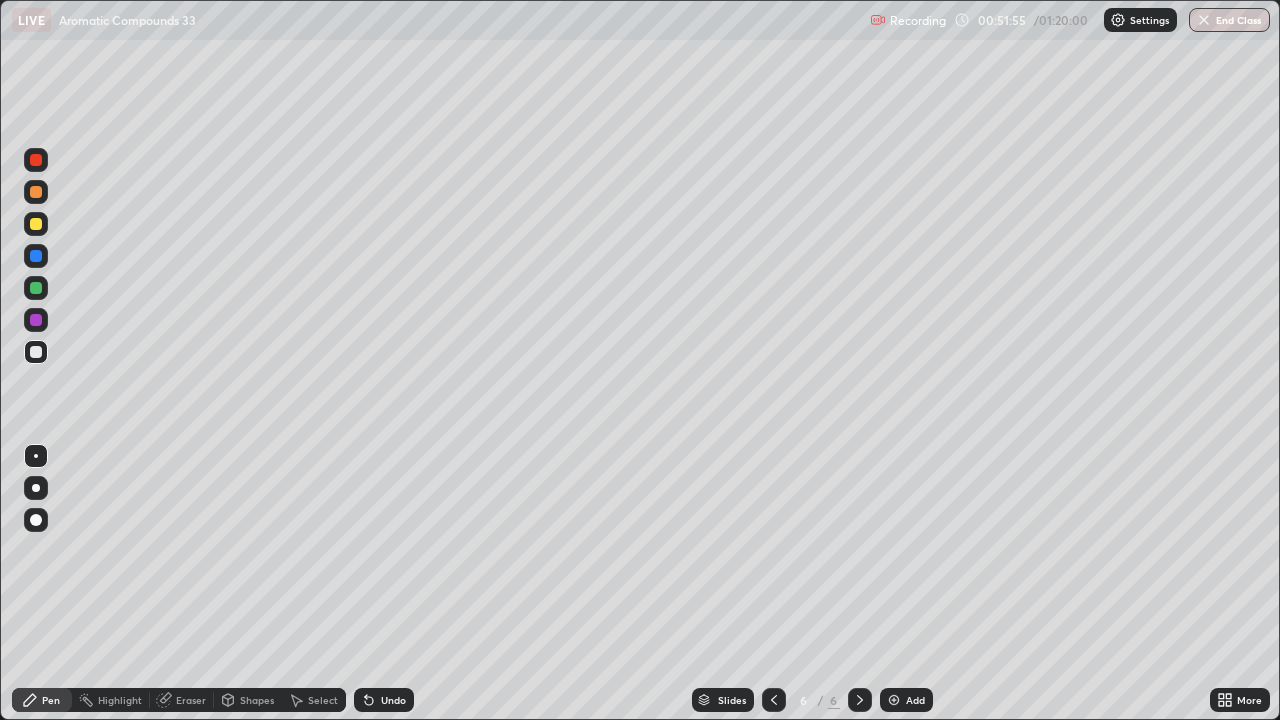 click on "Undo" at bounding box center (393, 700) 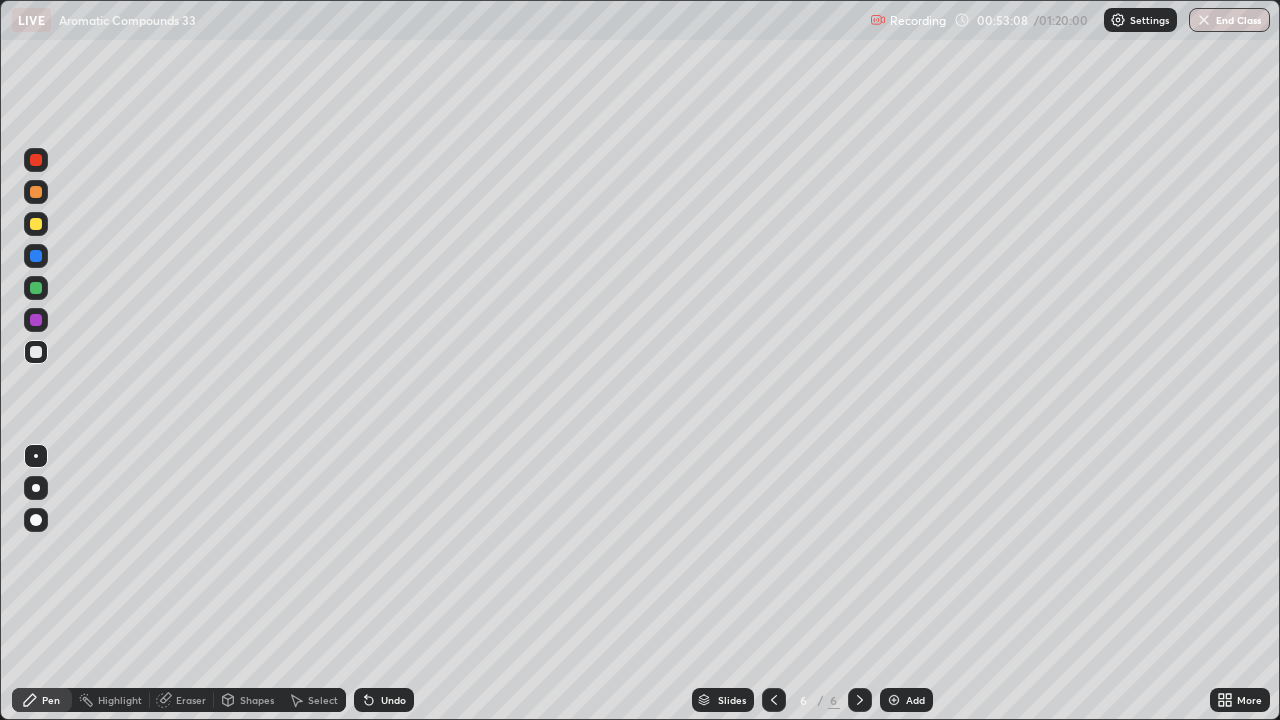 click at bounding box center [36, 224] 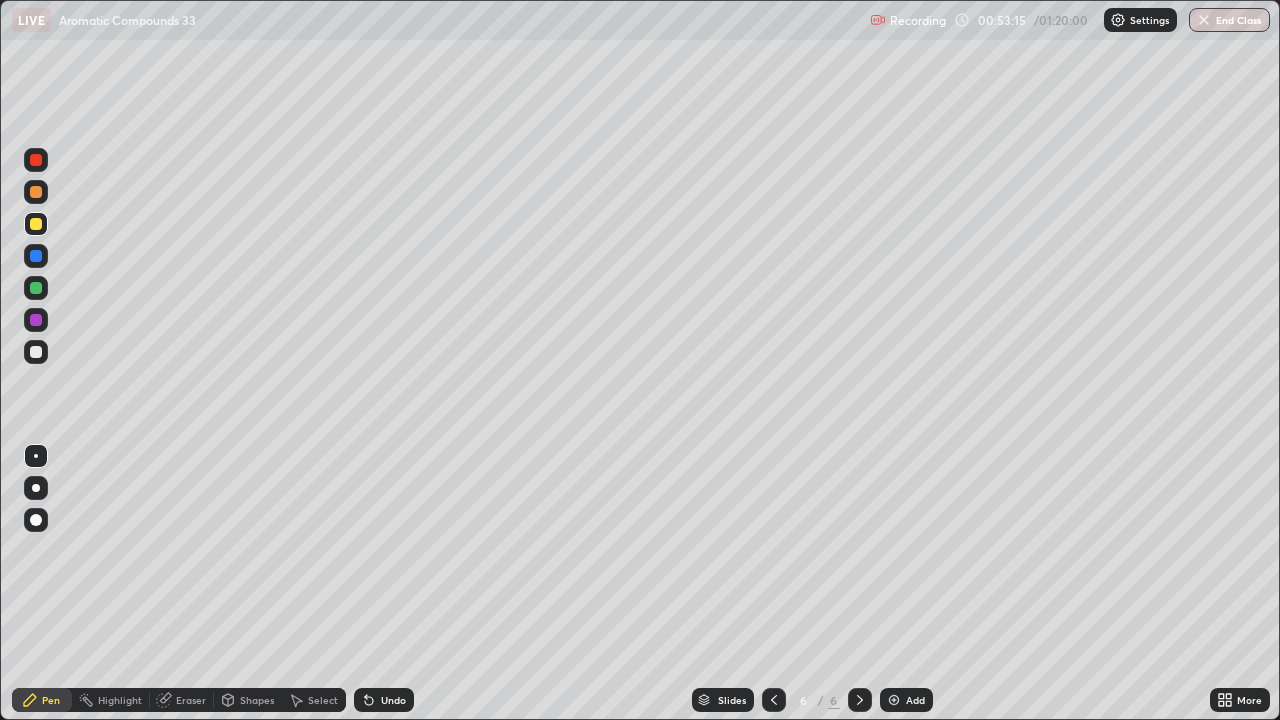 click at bounding box center (36, 352) 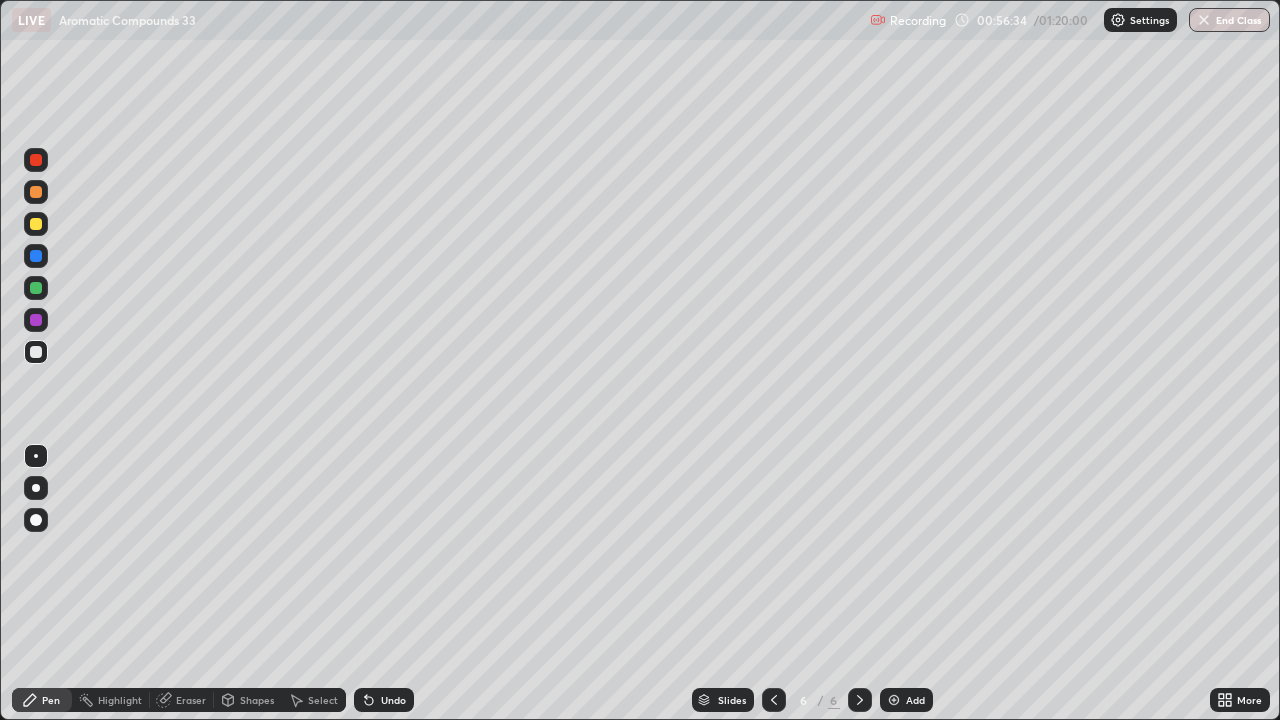 click at bounding box center (36, 224) 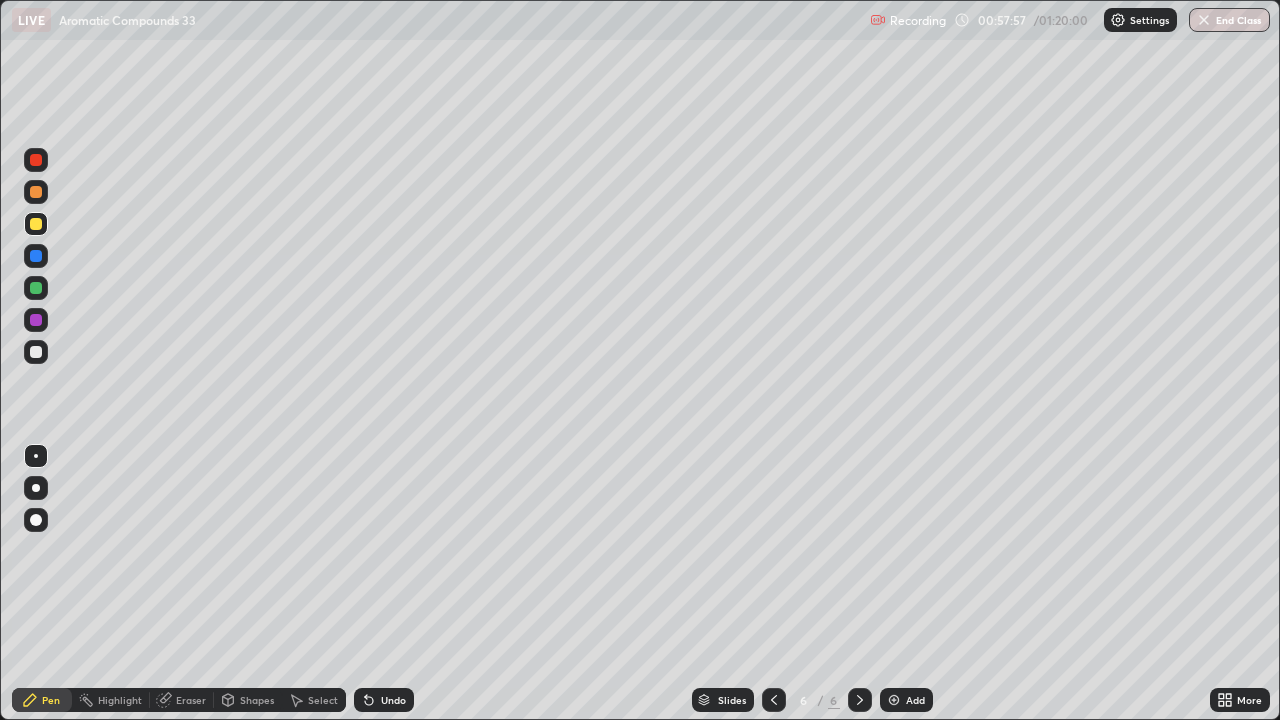 click at bounding box center [36, 224] 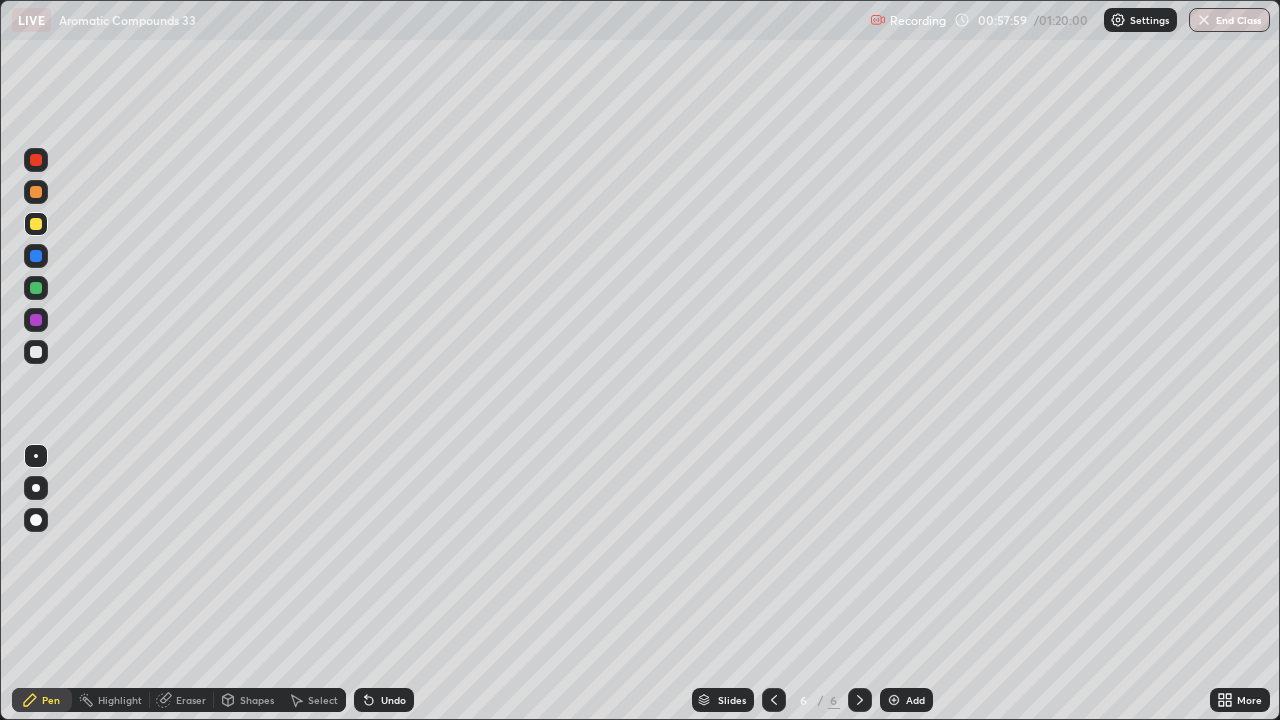 click at bounding box center (36, 352) 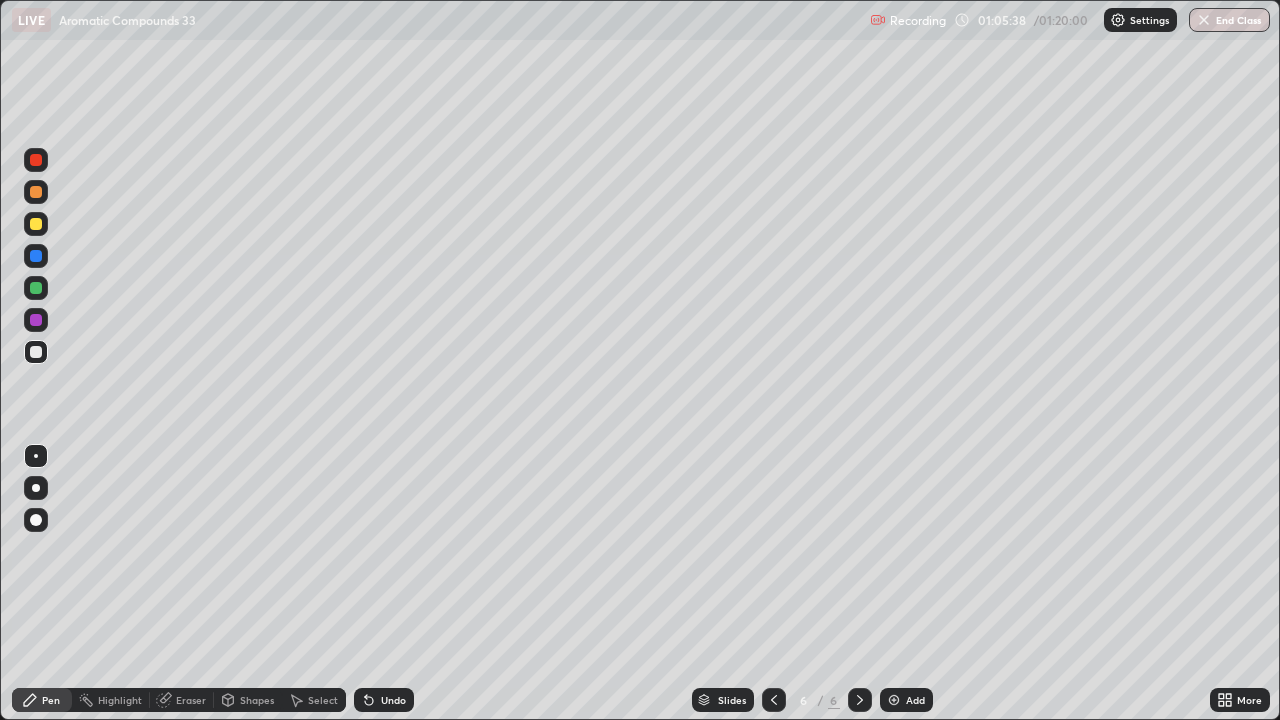 click at bounding box center (894, 700) 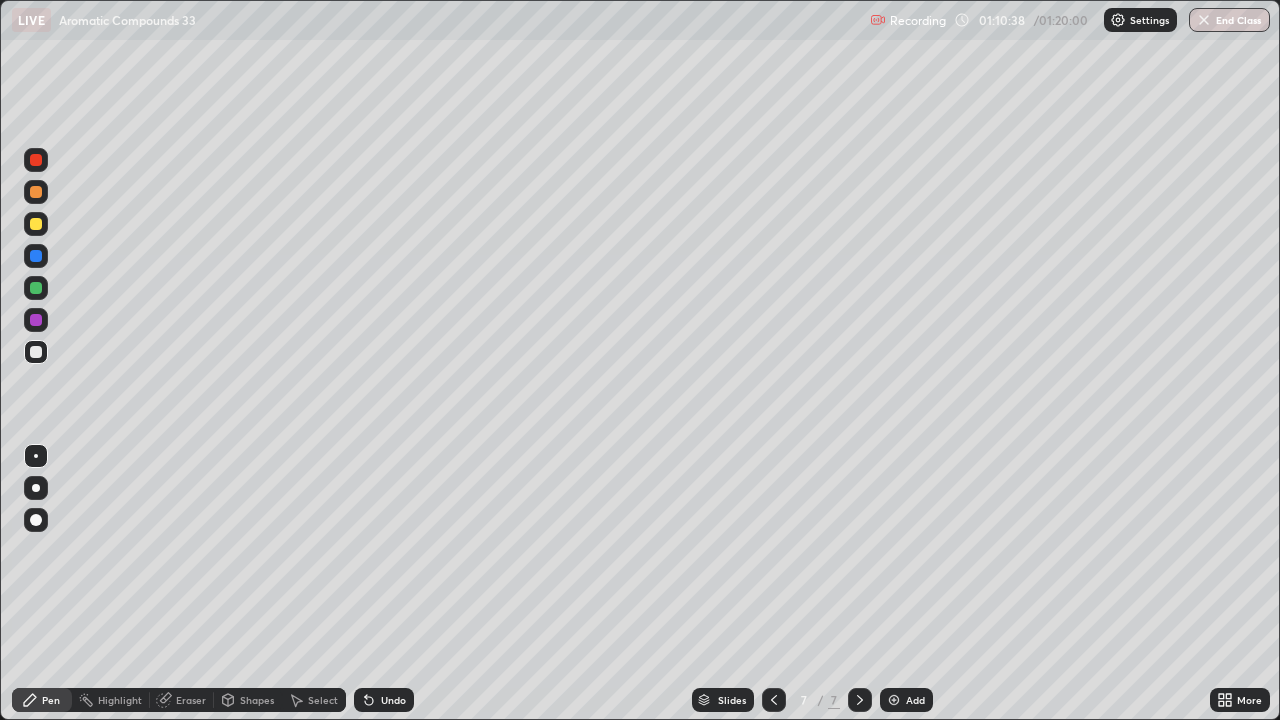 click on "Undo" at bounding box center (384, 700) 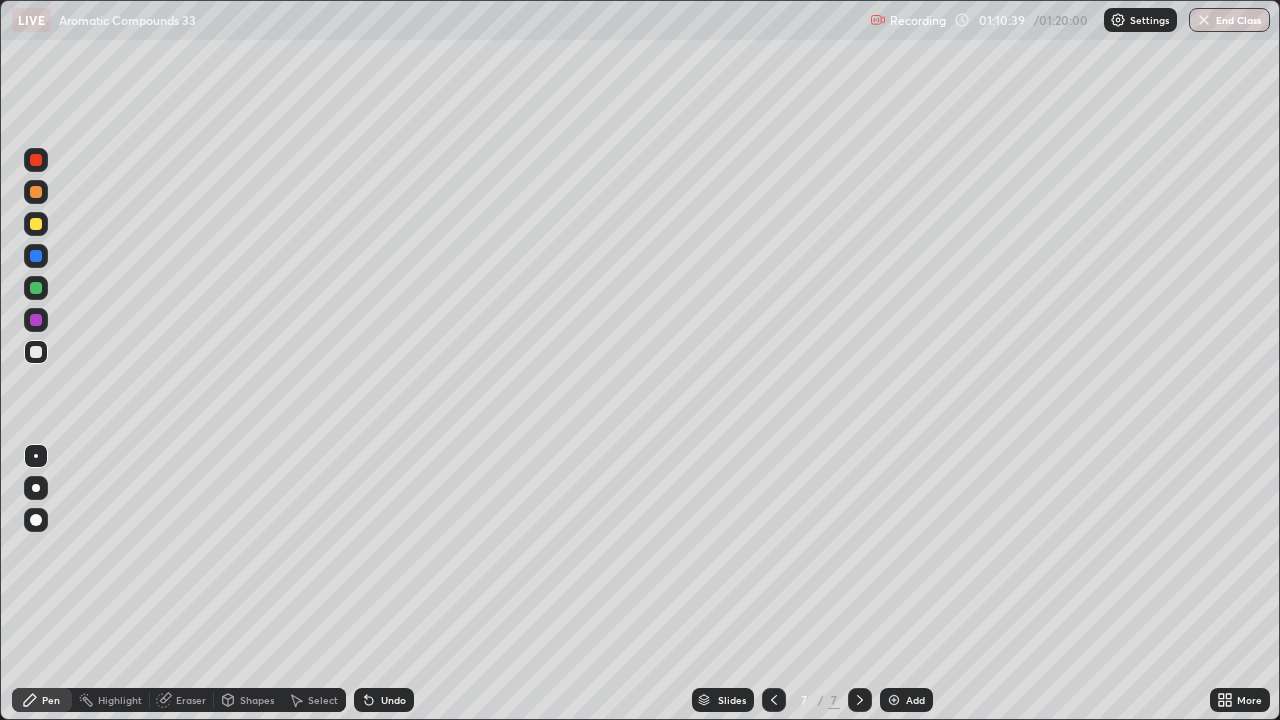 click on "Undo" at bounding box center [384, 700] 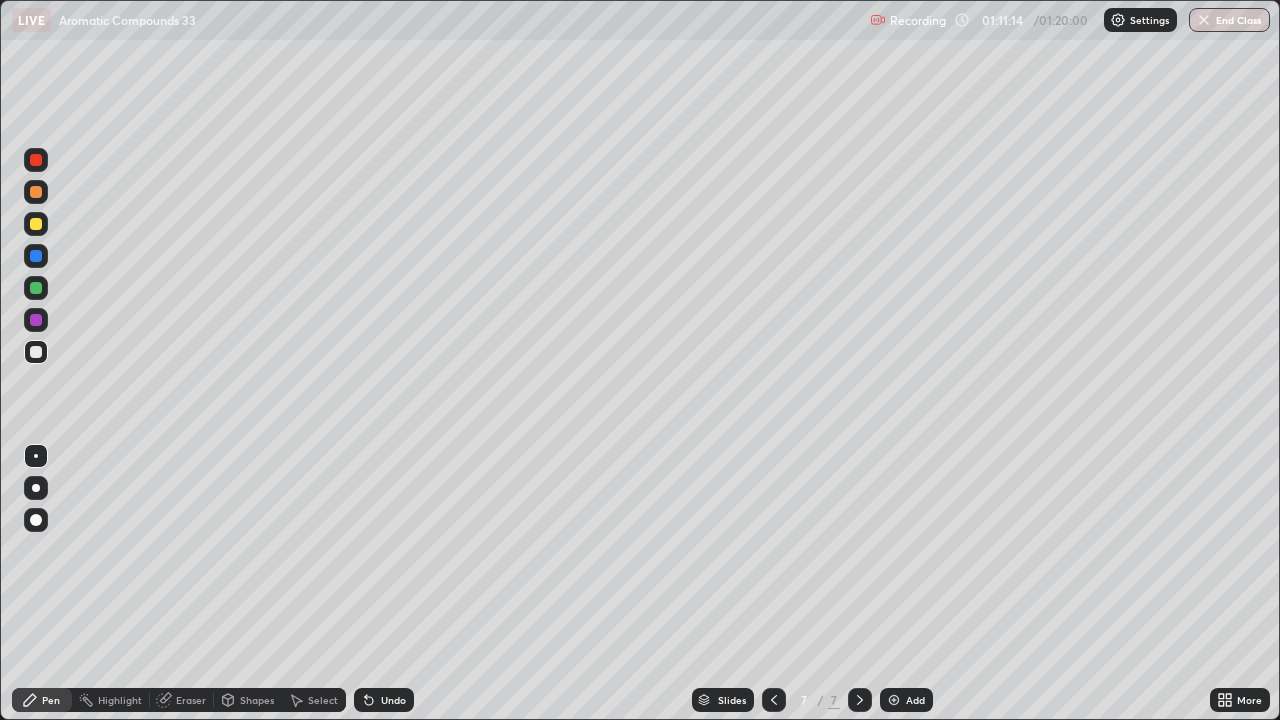 click on "Undo" at bounding box center [384, 700] 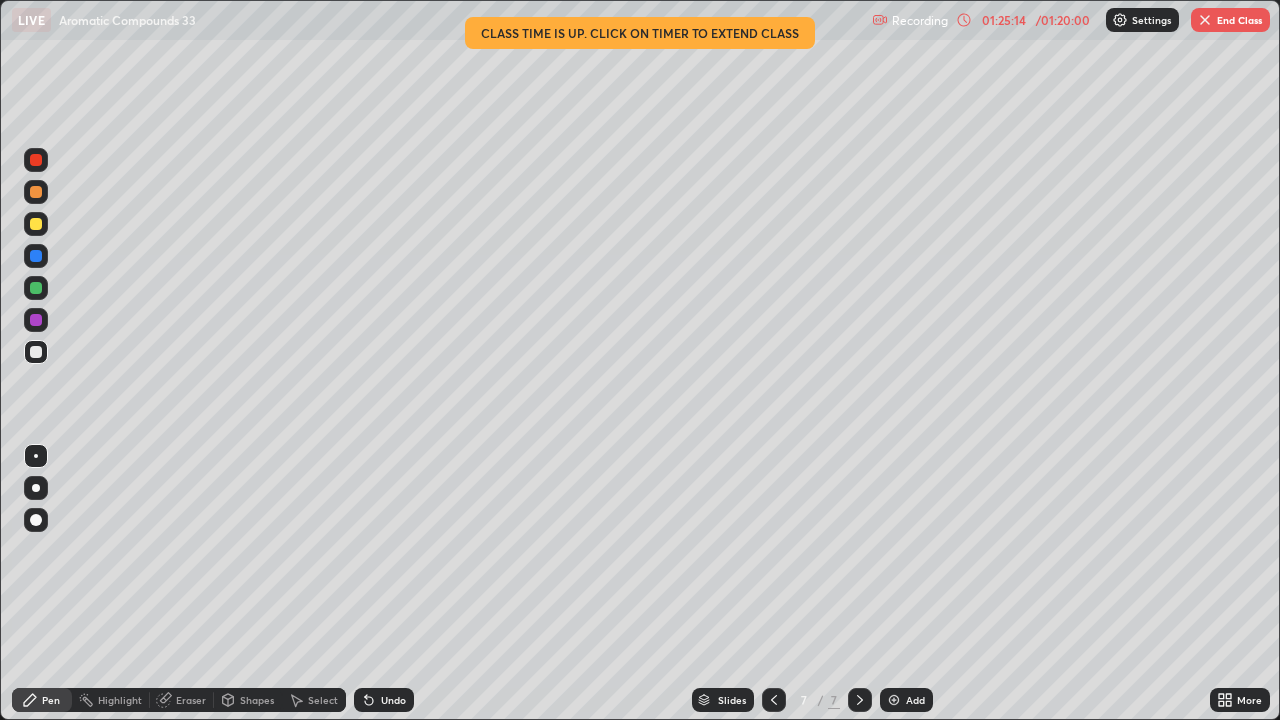click on "End Class" at bounding box center [1230, 20] 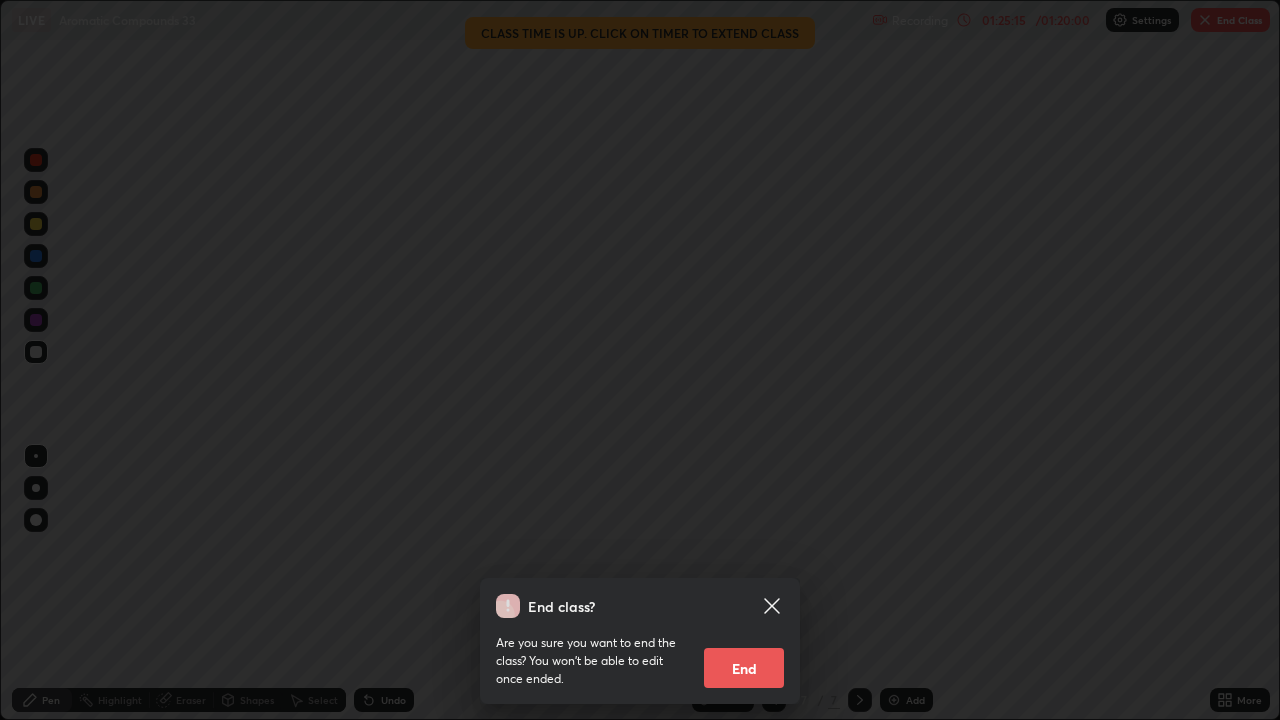 click on "End" at bounding box center [744, 668] 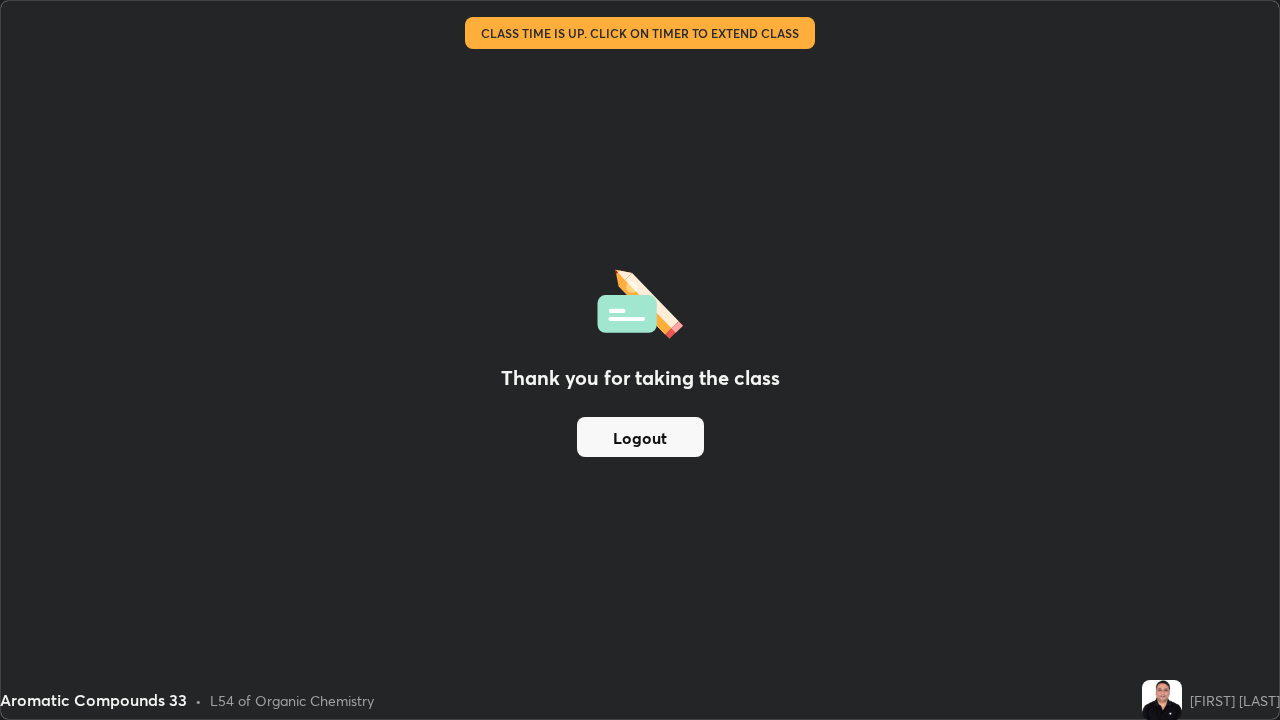 click on "Logout" at bounding box center (640, 437) 